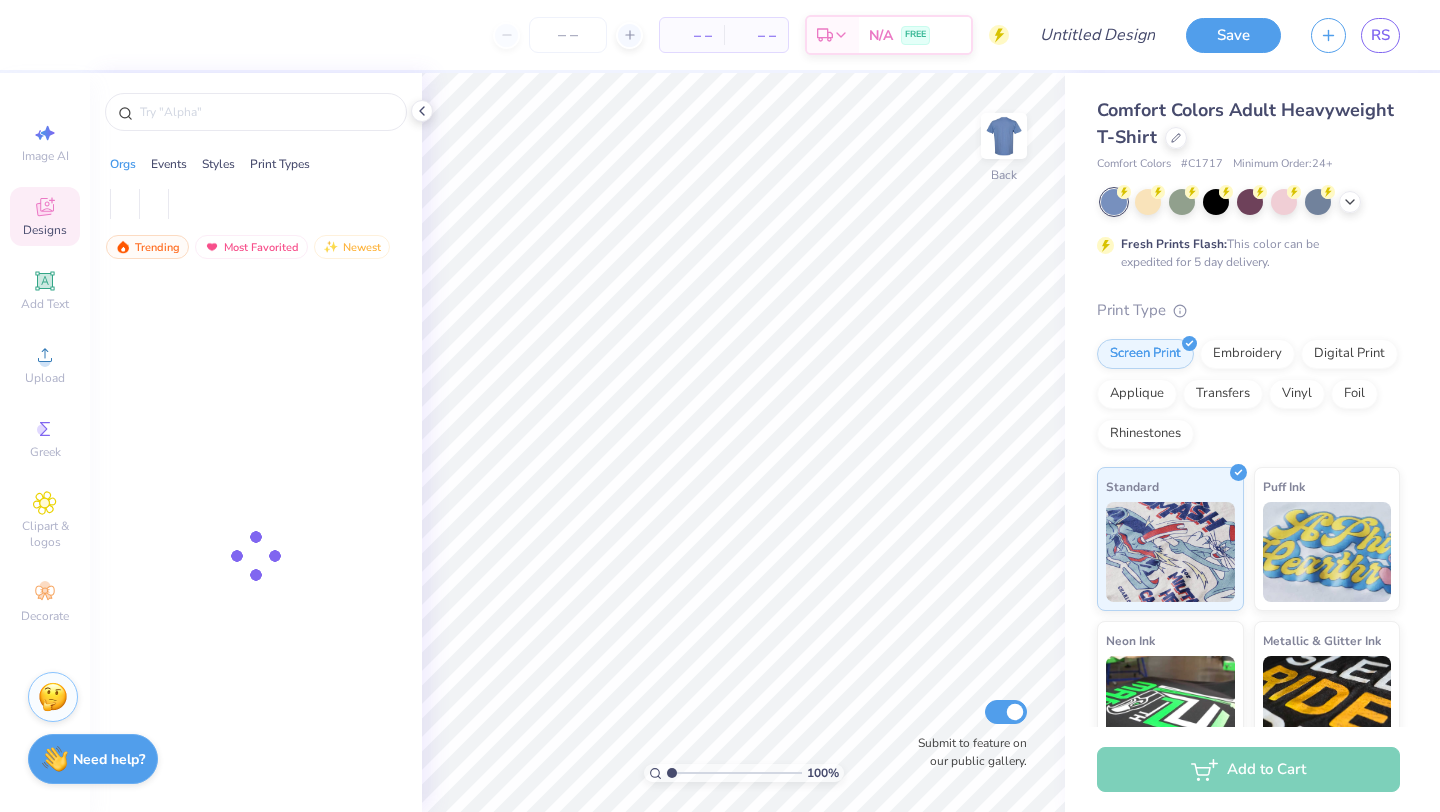 scroll, scrollTop: 0, scrollLeft: 0, axis: both 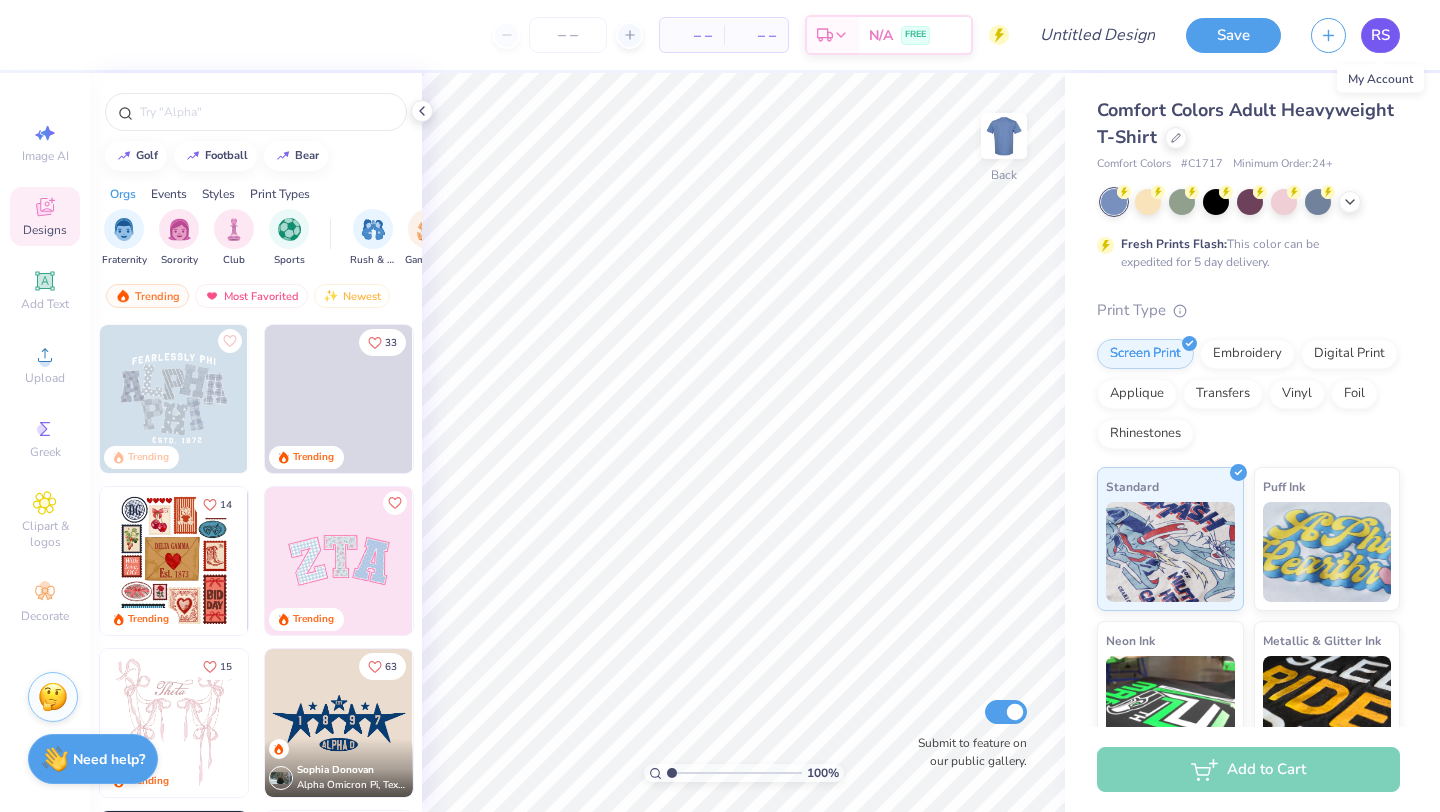 click on "RS" at bounding box center [1380, 35] 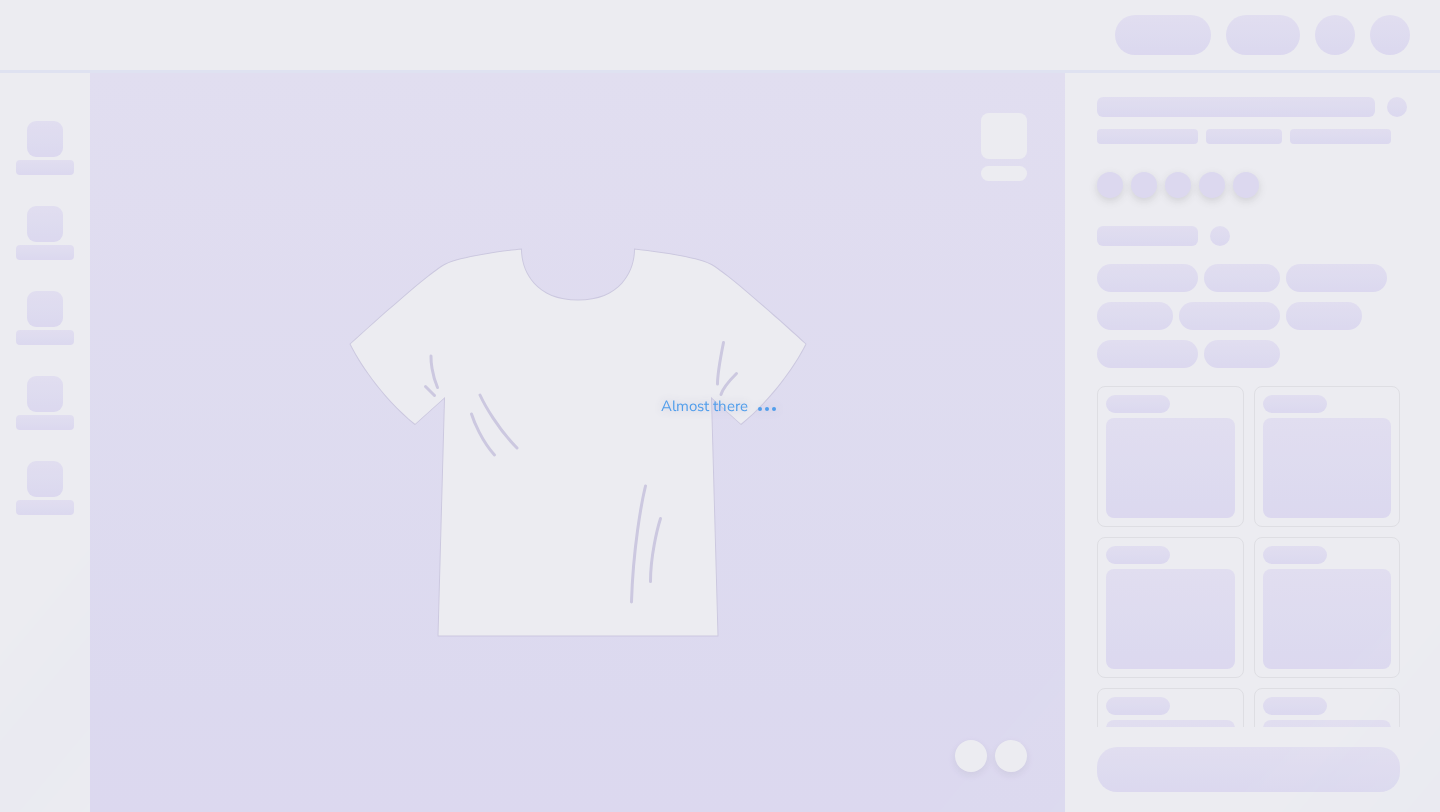 scroll, scrollTop: 0, scrollLeft: 0, axis: both 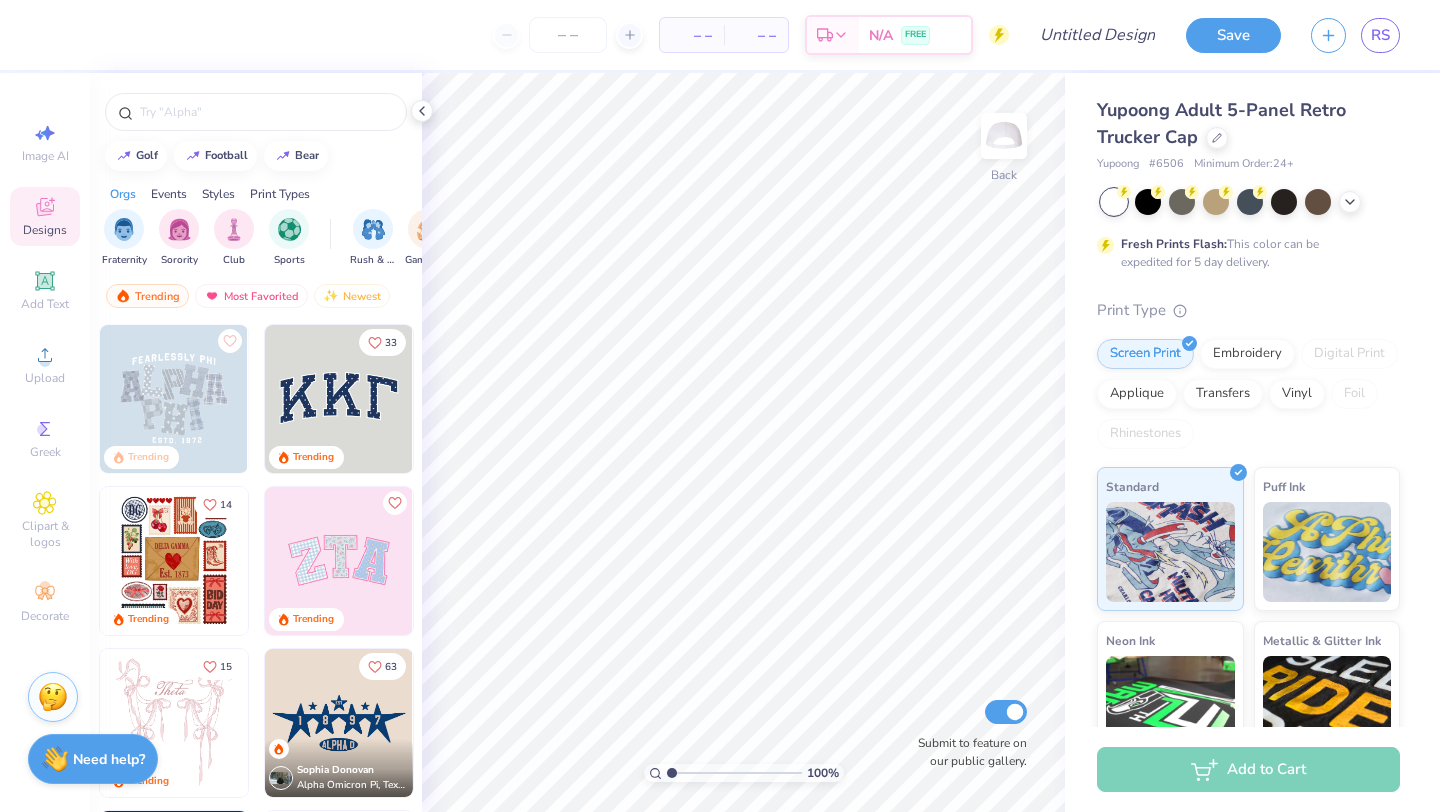 click on "Designs" at bounding box center [45, 230] 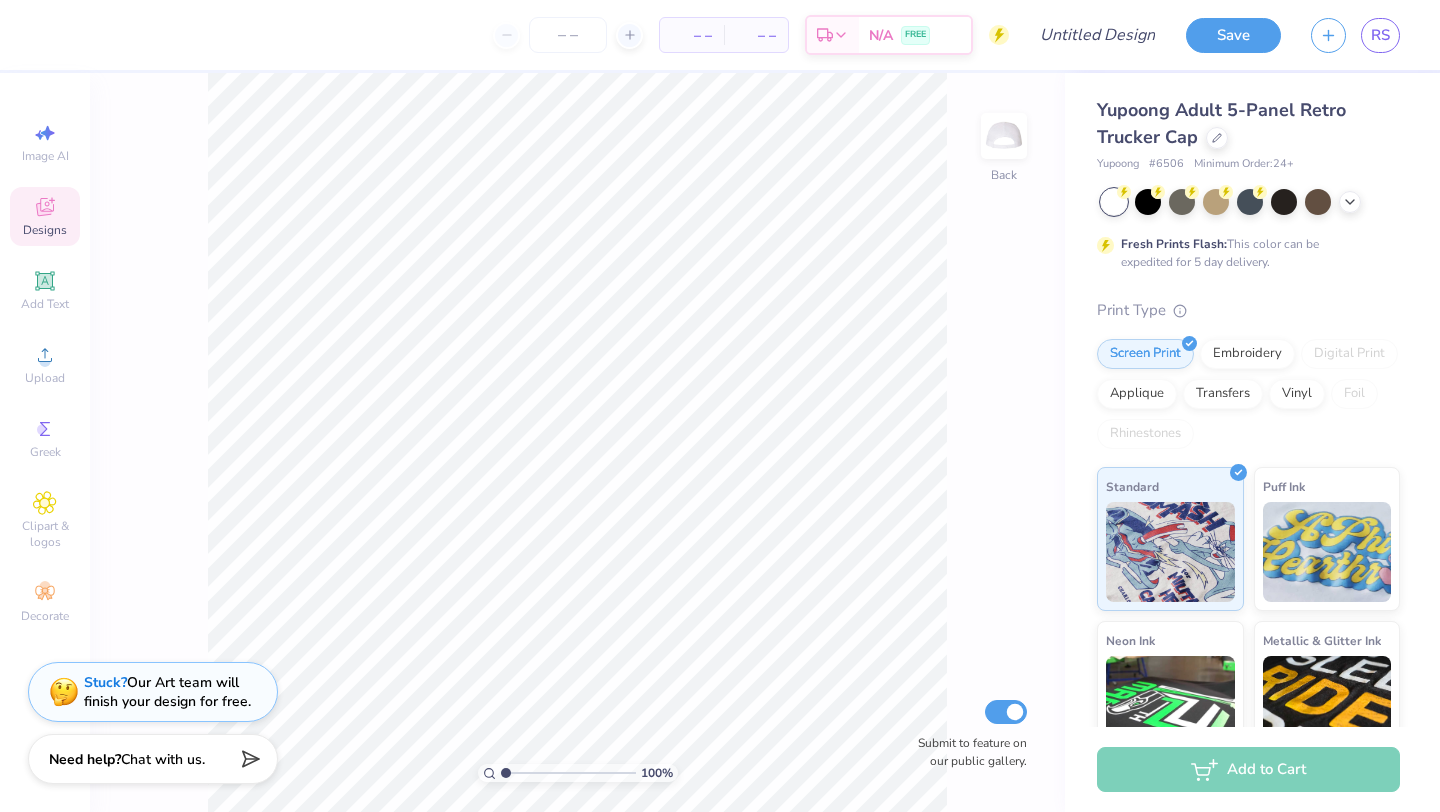 click 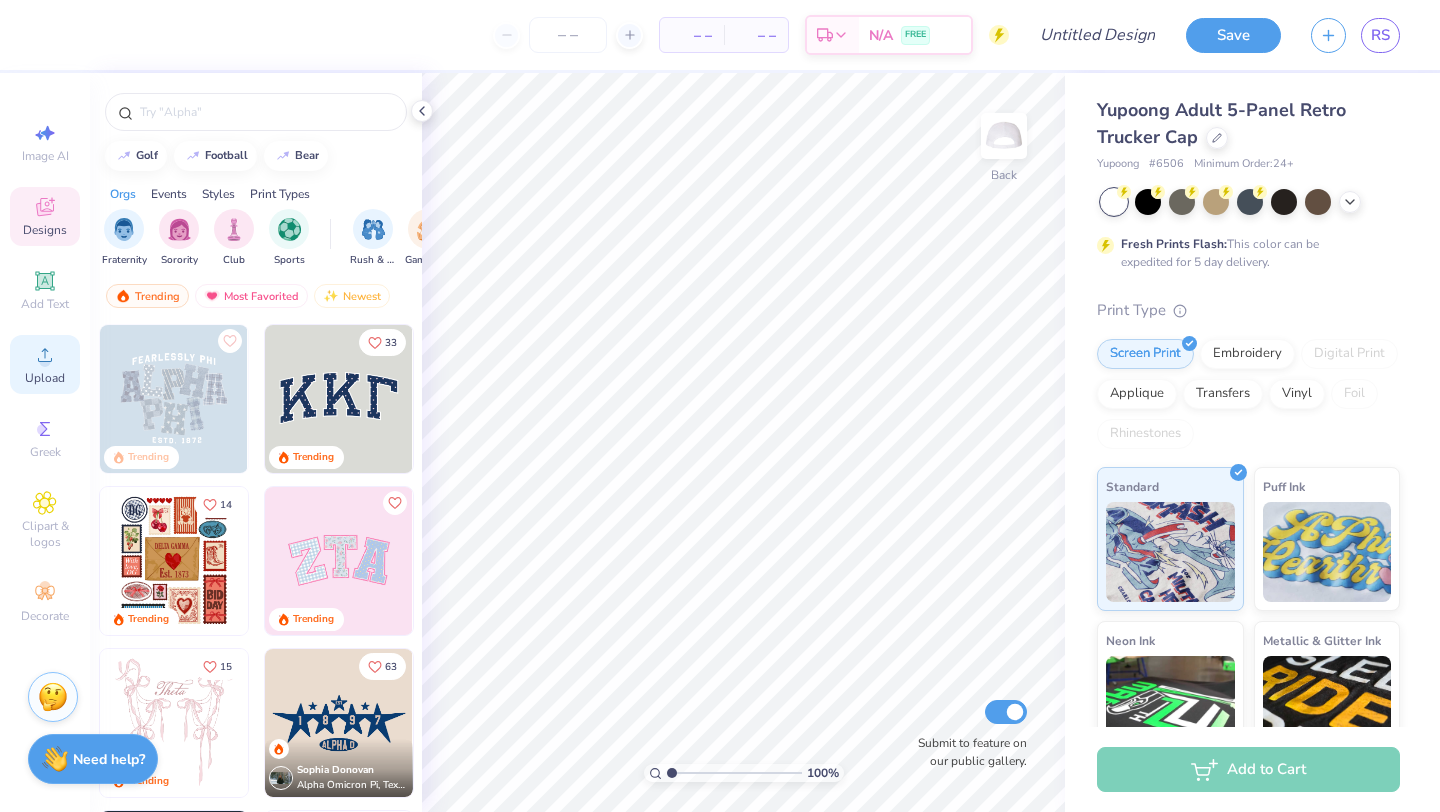 click 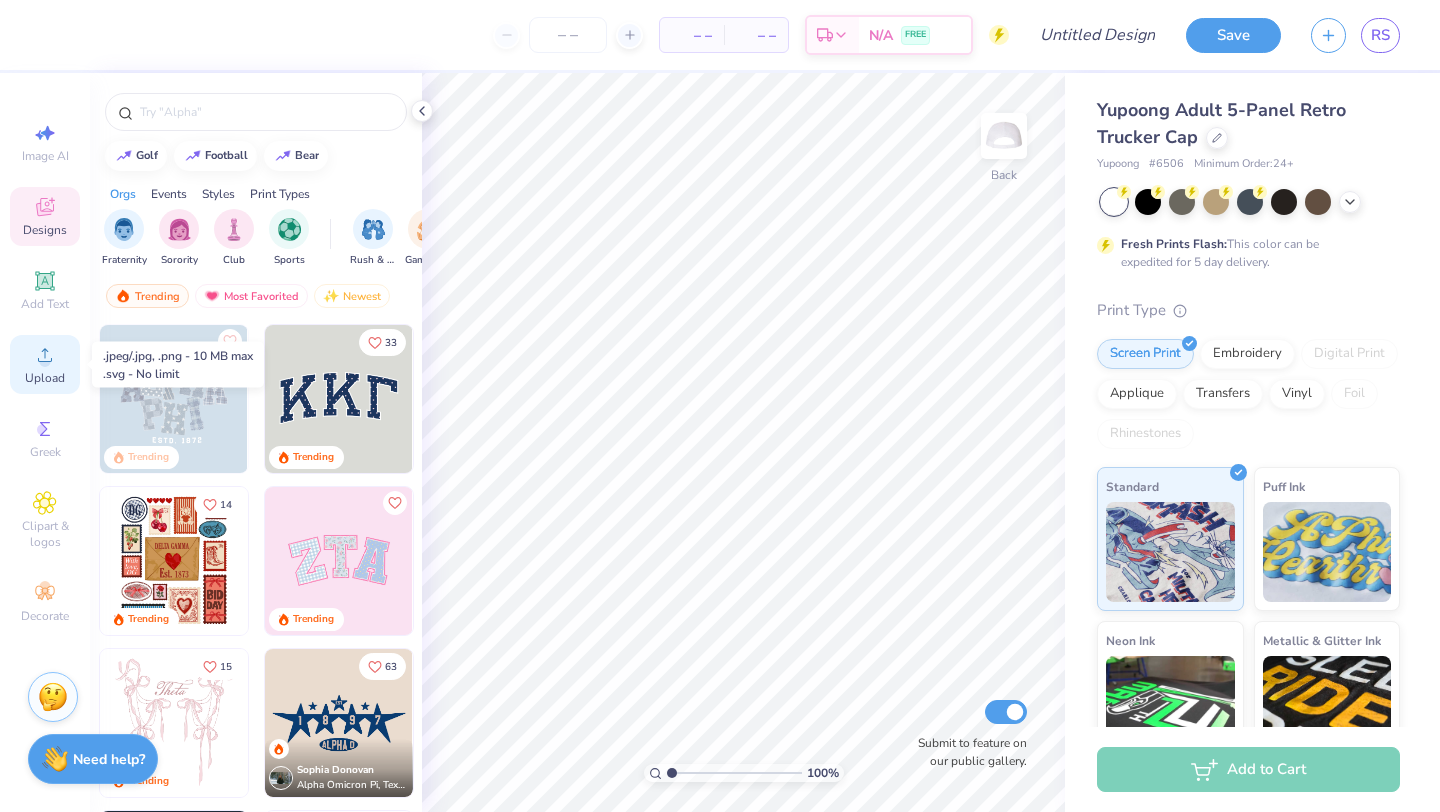 click 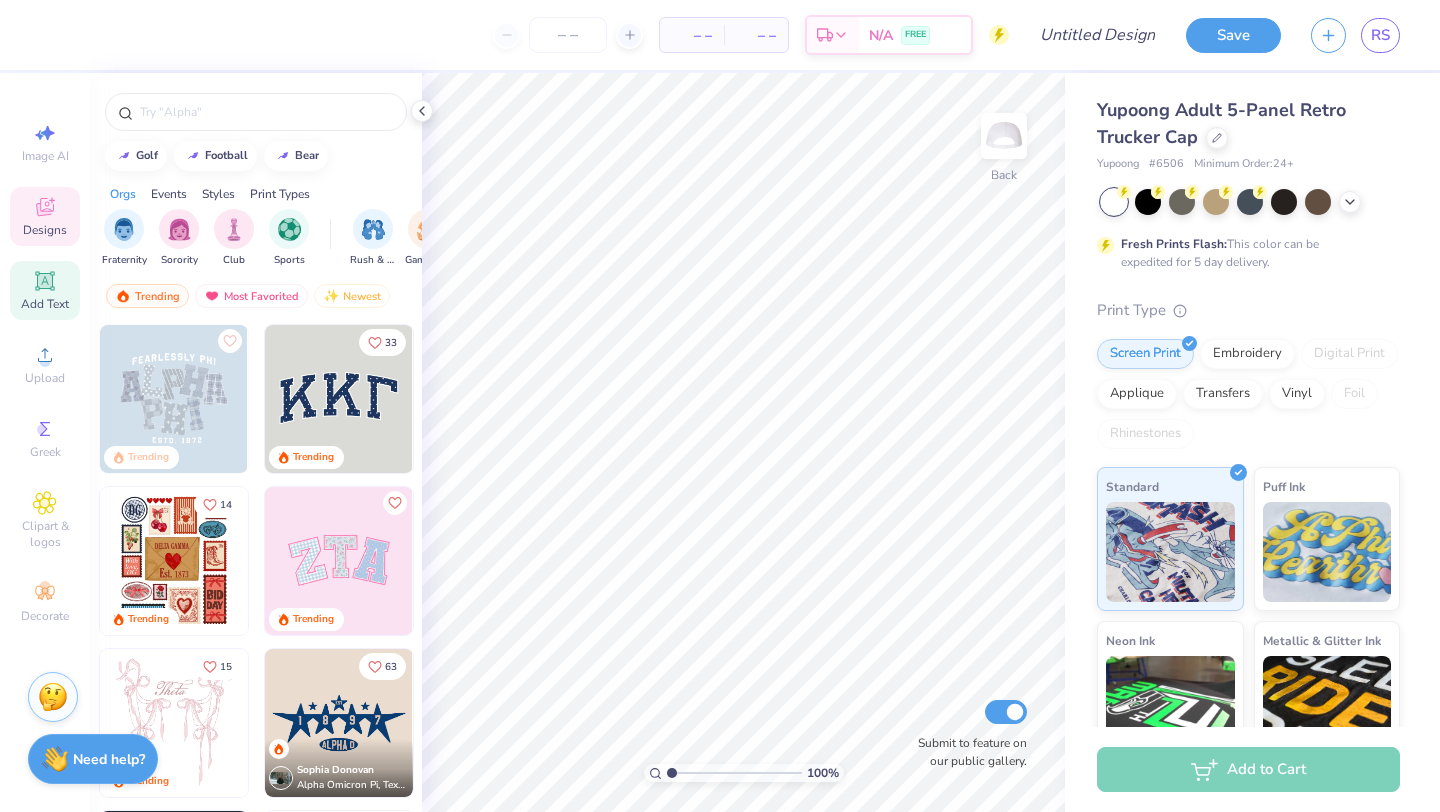click 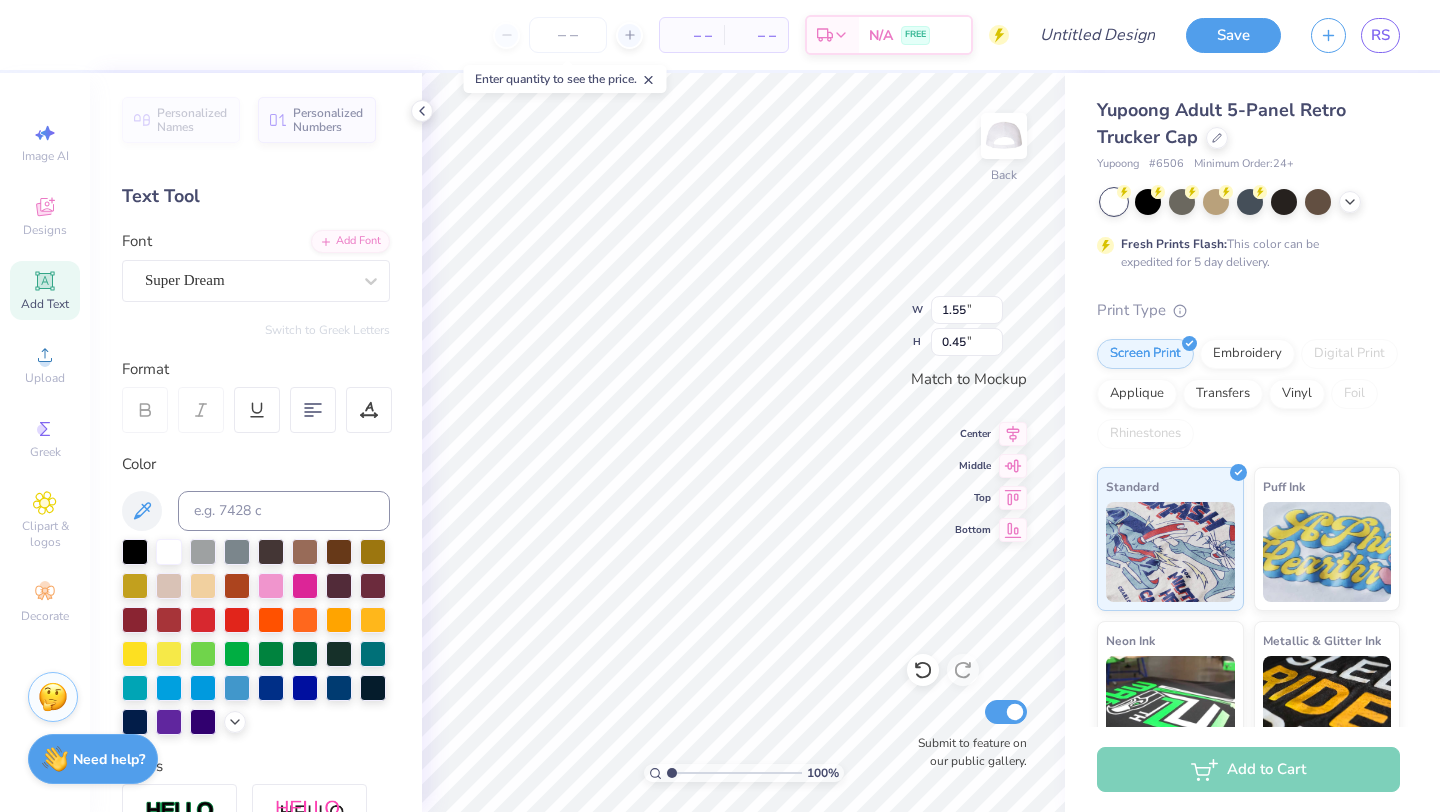 type on "T" 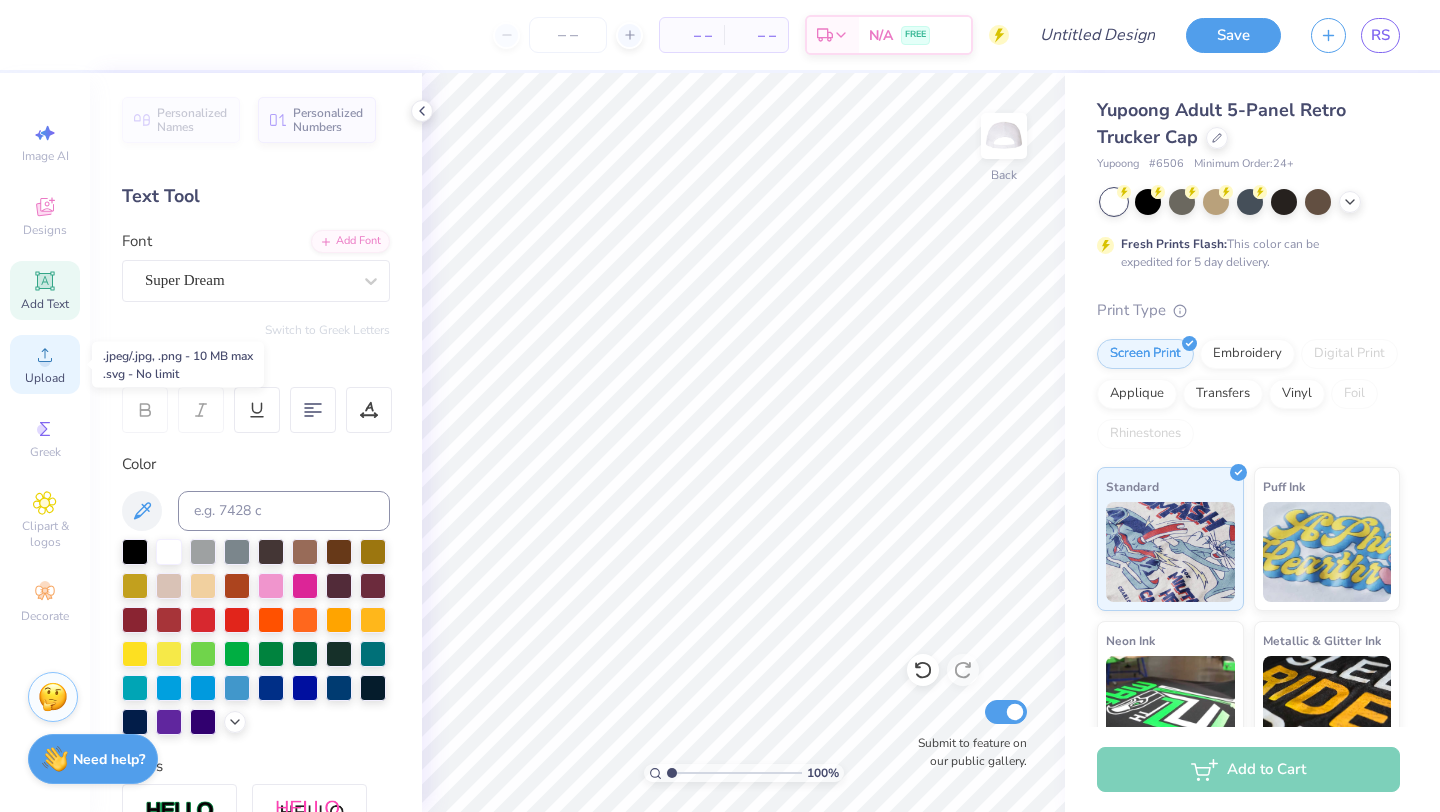 click 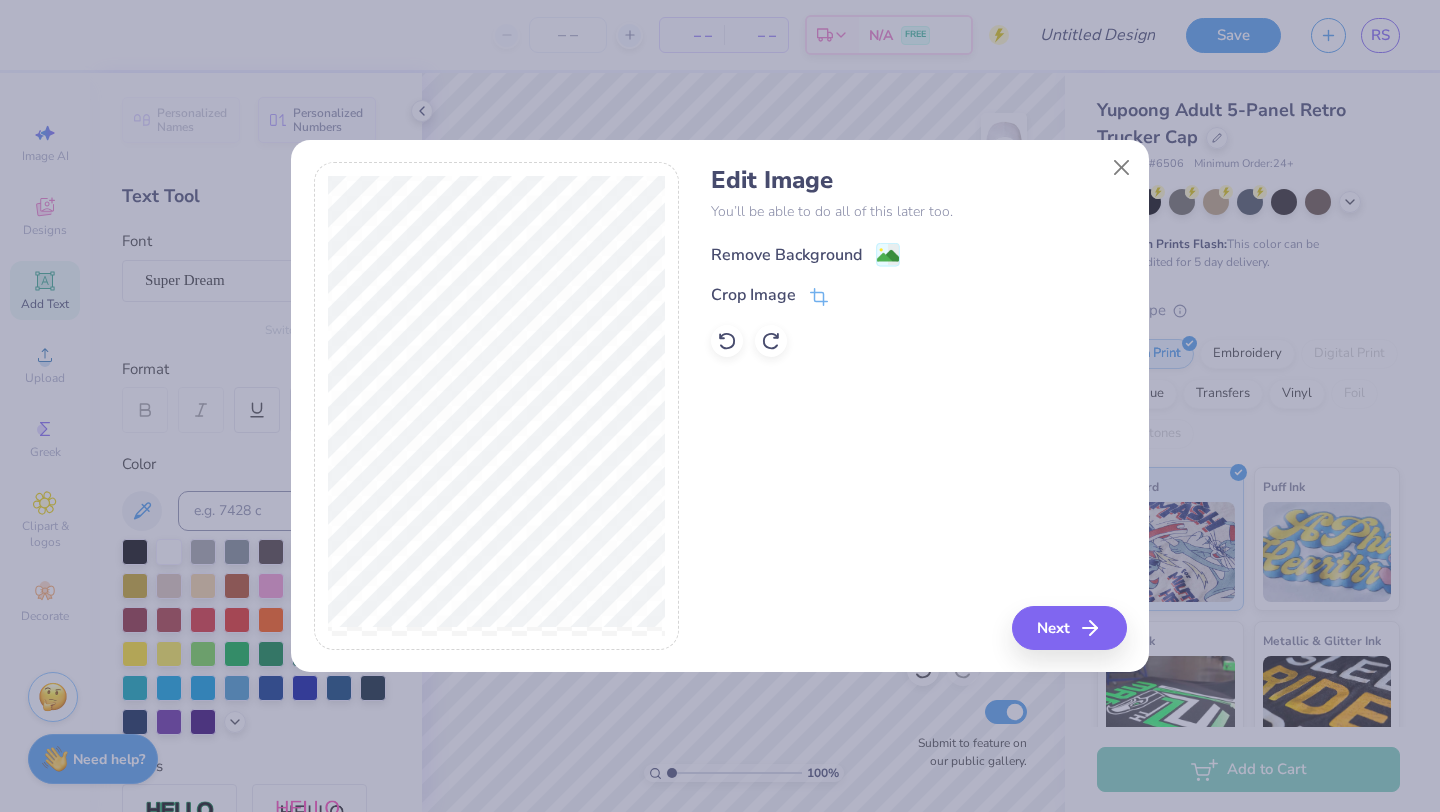 click 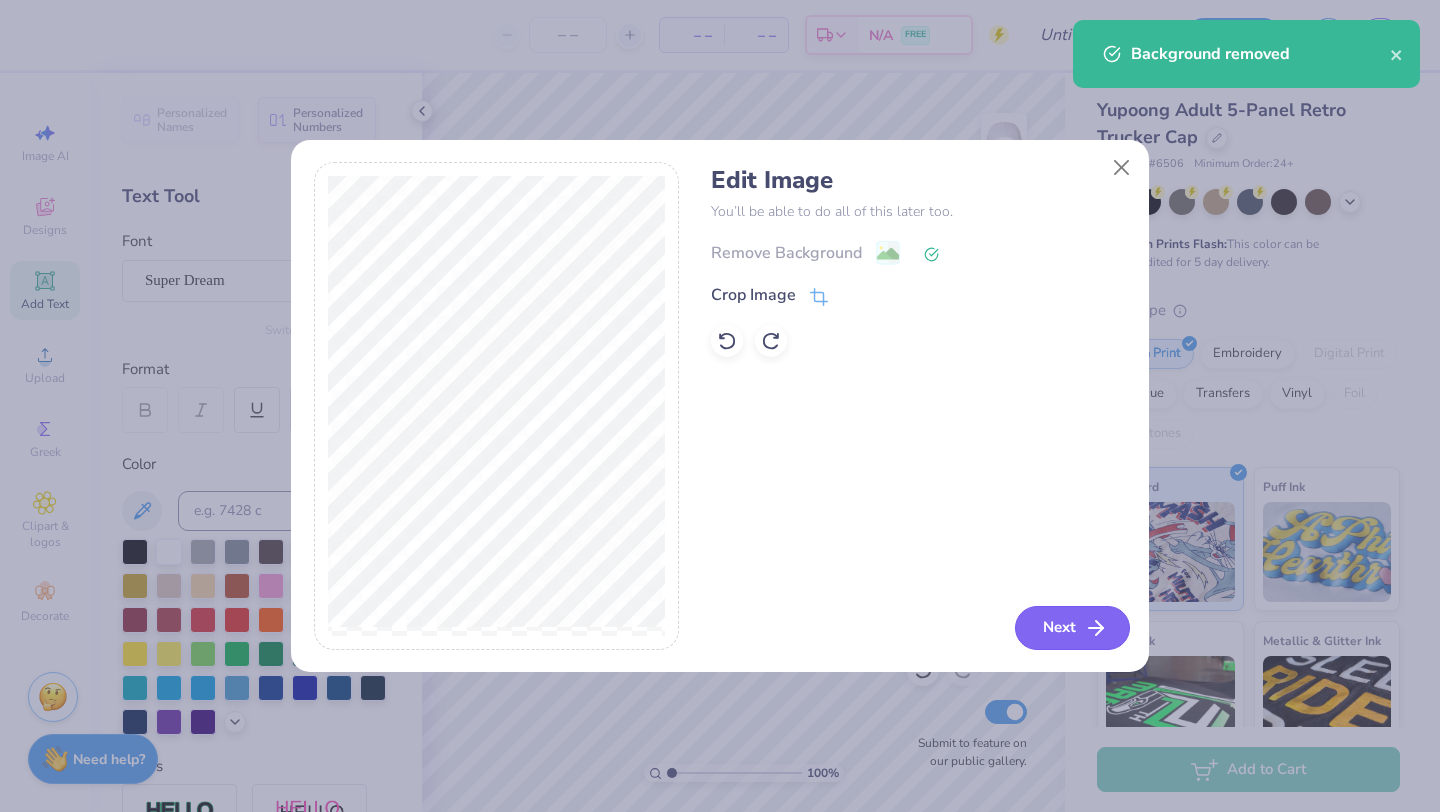click on "Next" at bounding box center (1072, 628) 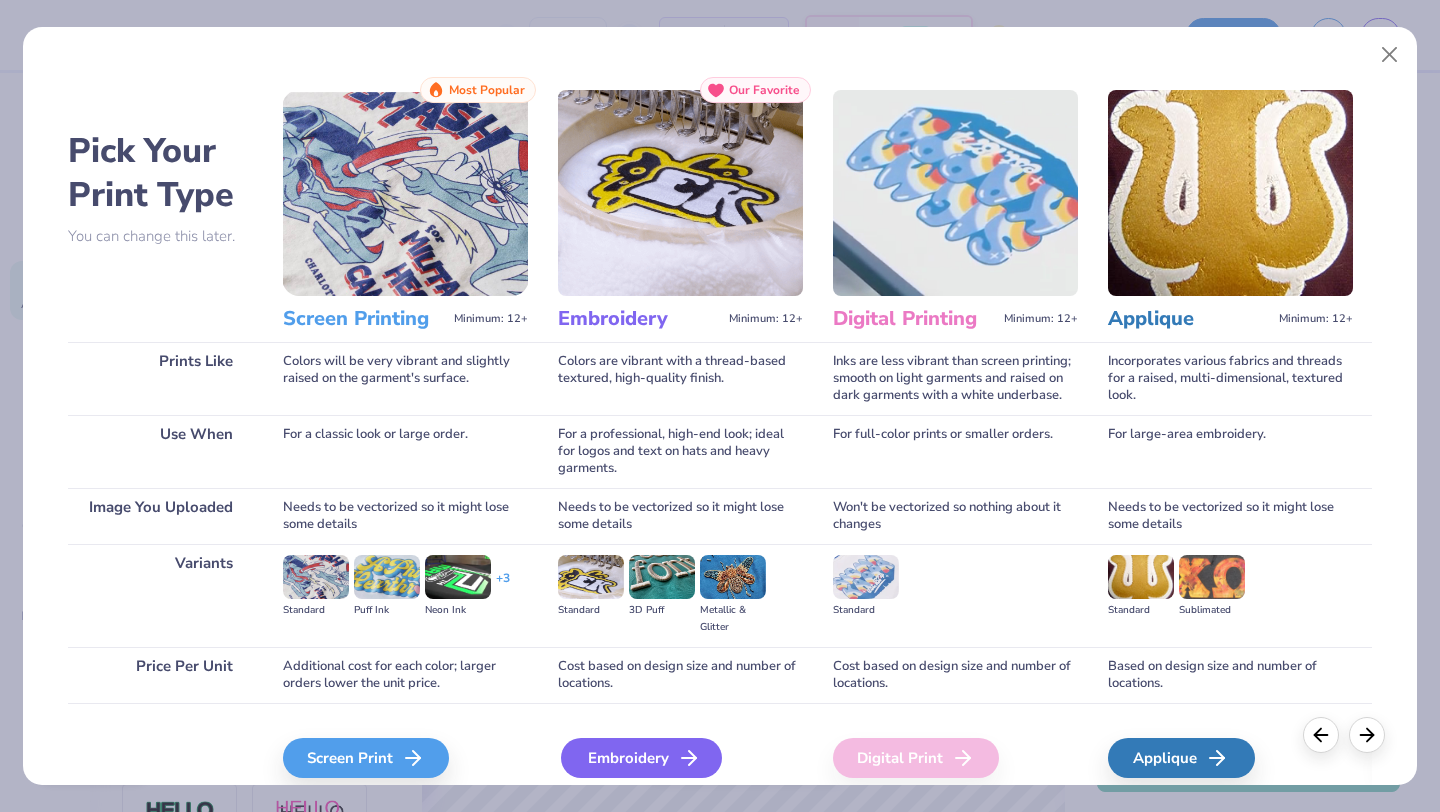 click on "Embroidery" at bounding box center [641, 758] 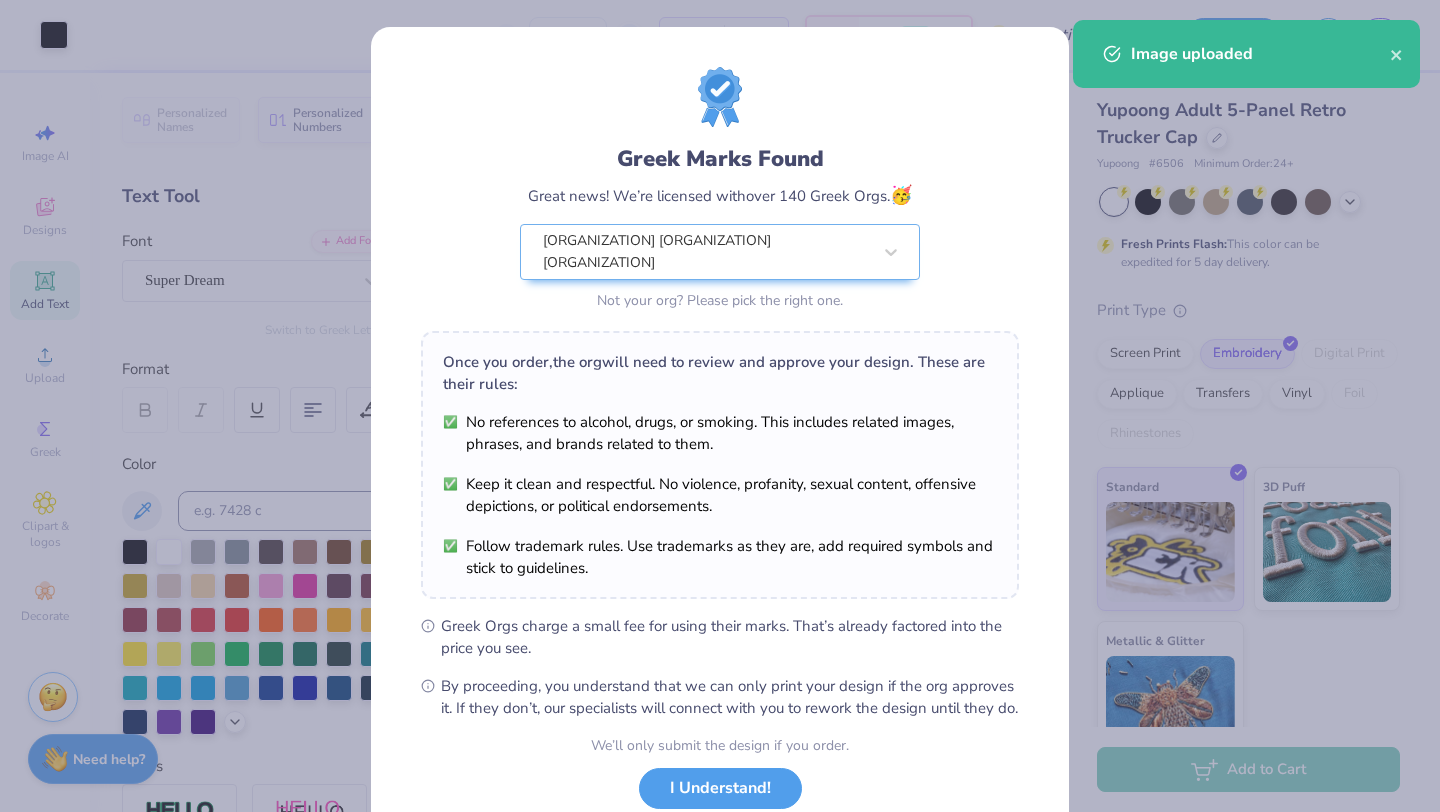scroll, scrollTop: 124, scrollLeft: 0, axis: vertical 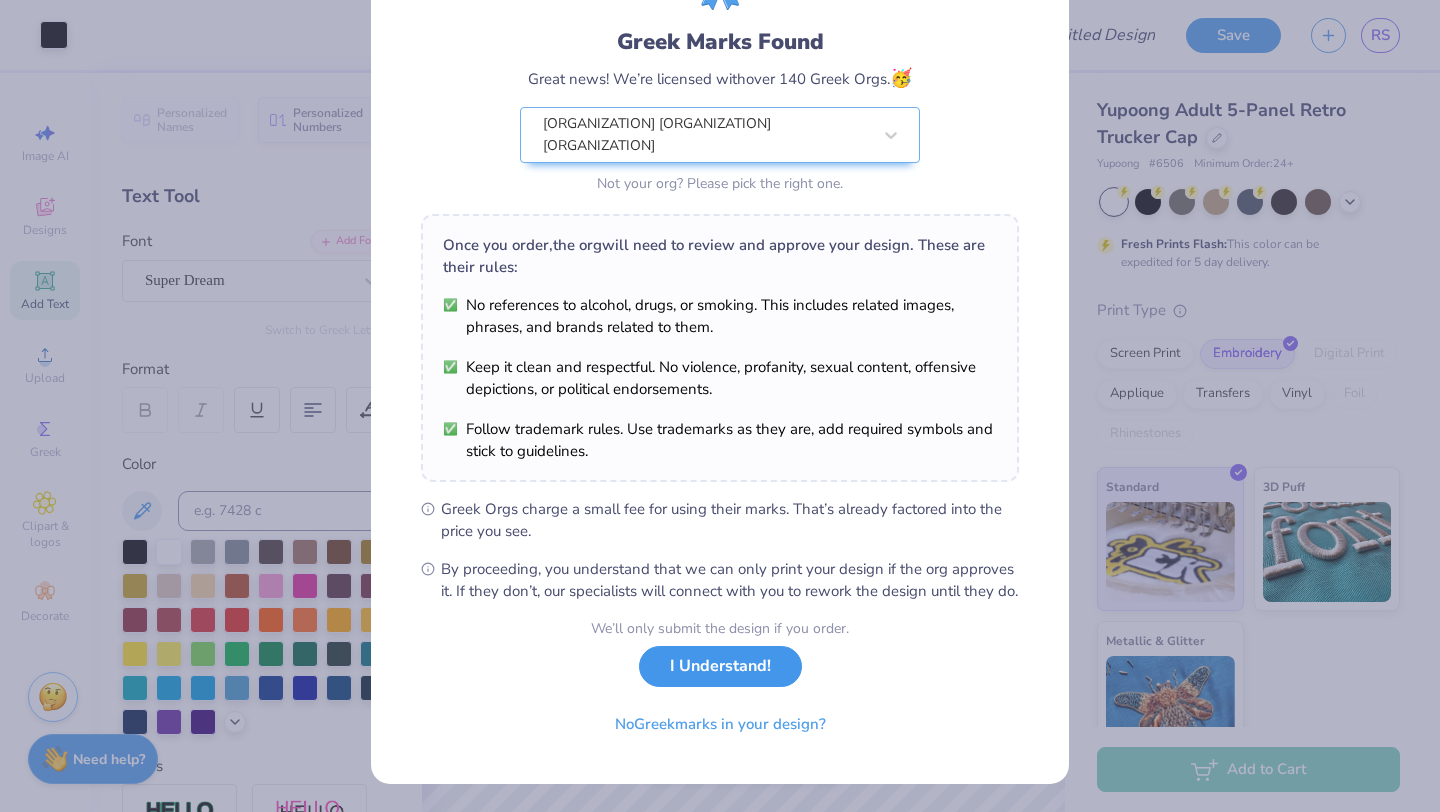 click on "I Understand!" at bounding box center [720, 666] 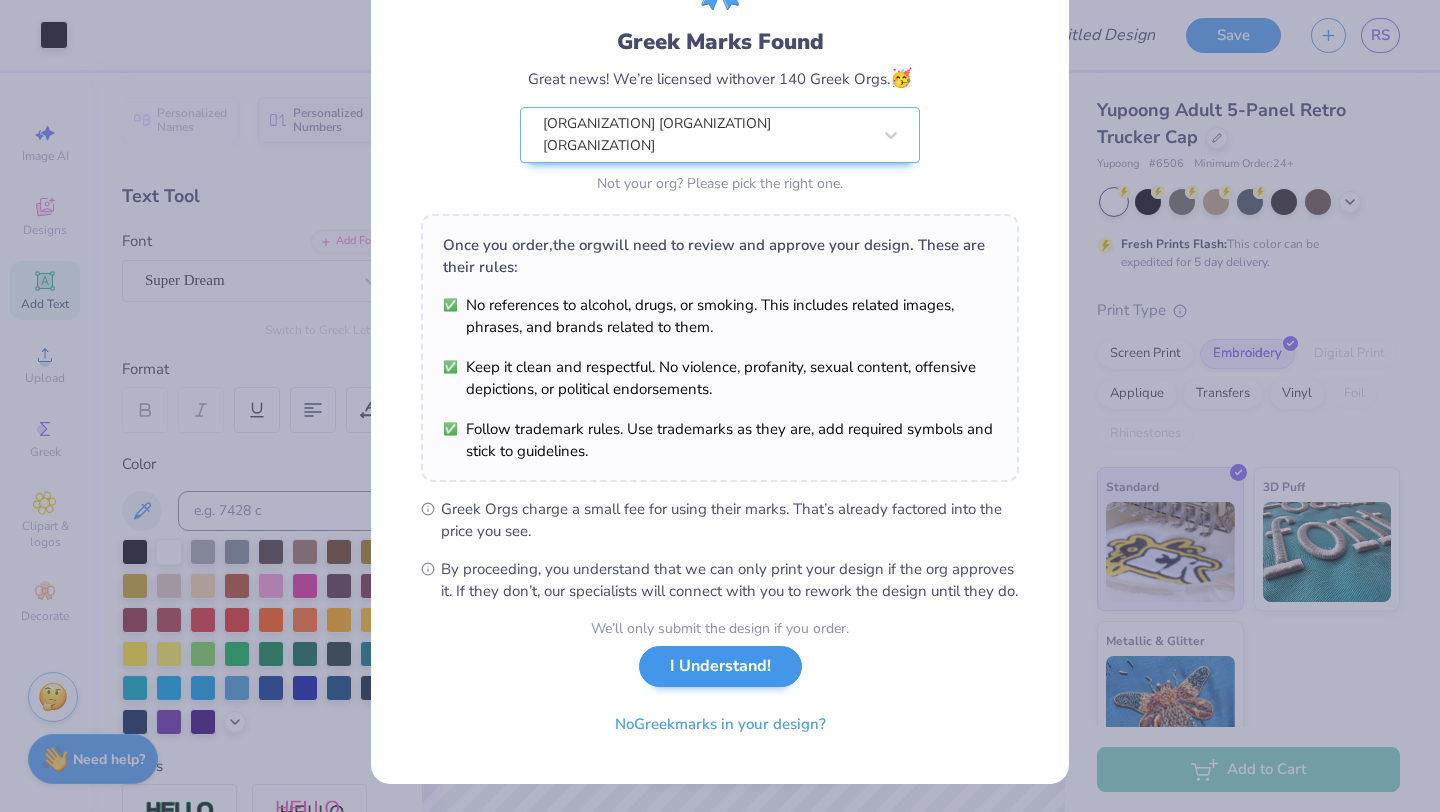 scroll, scrollTop: 0, scrollLeft: 0, axis: both 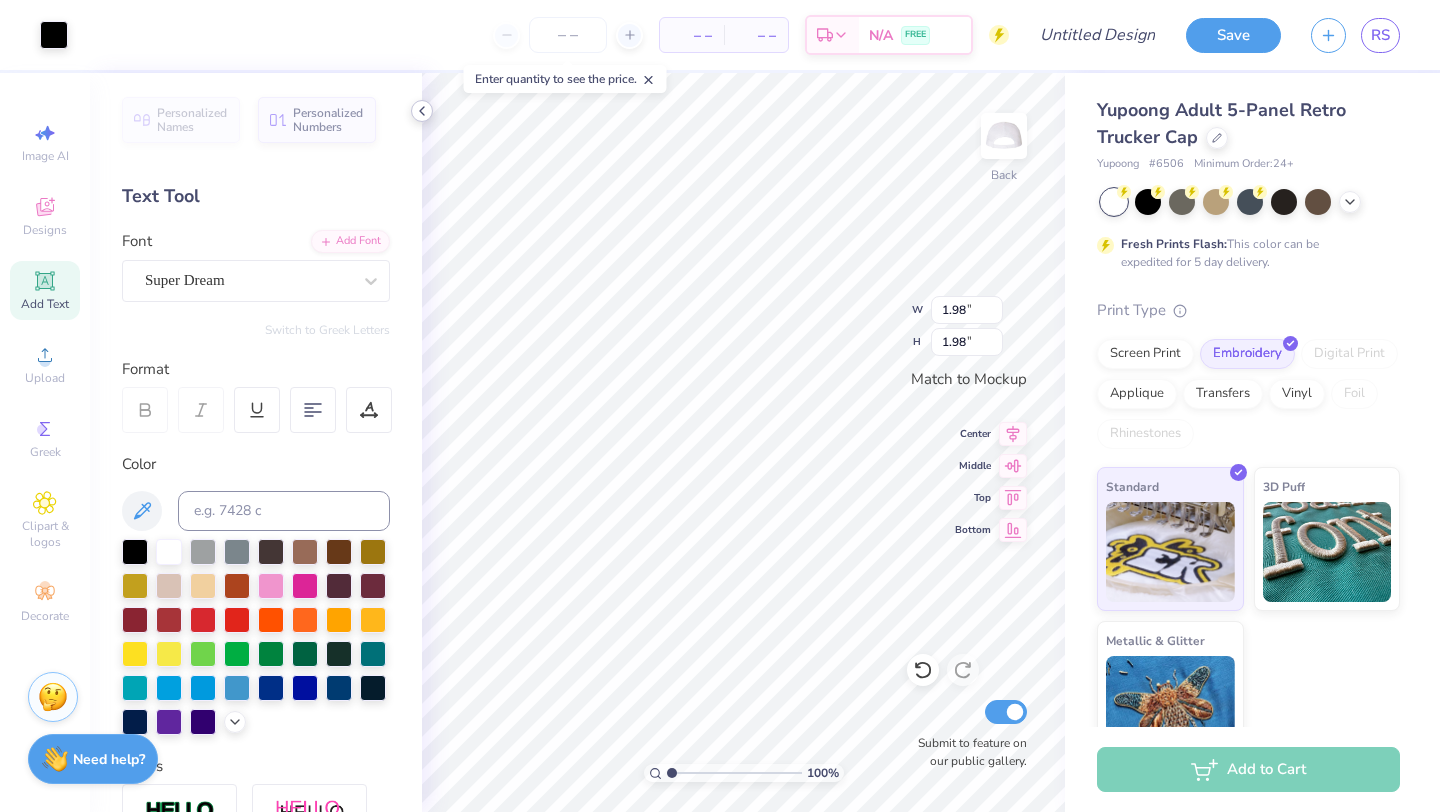 click 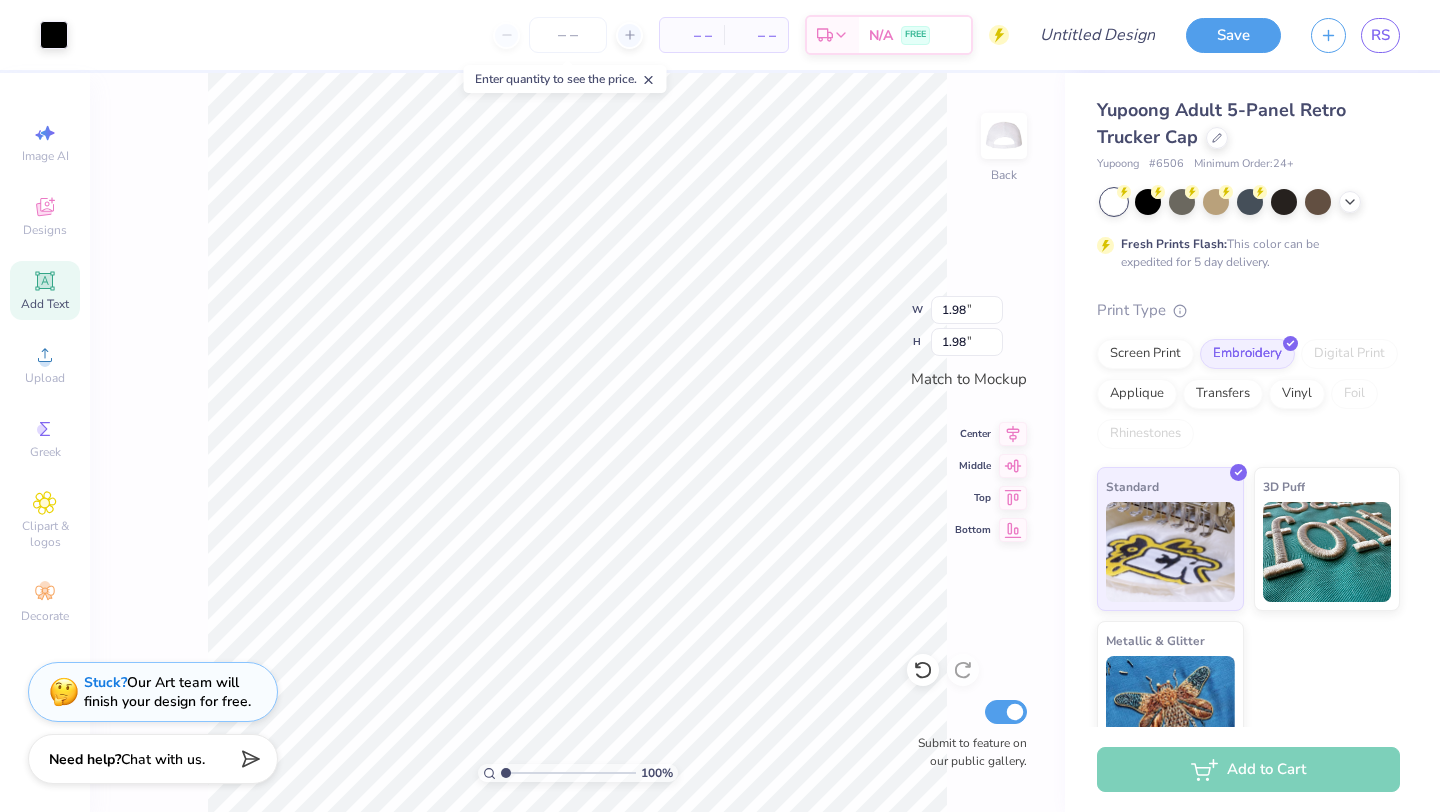 click 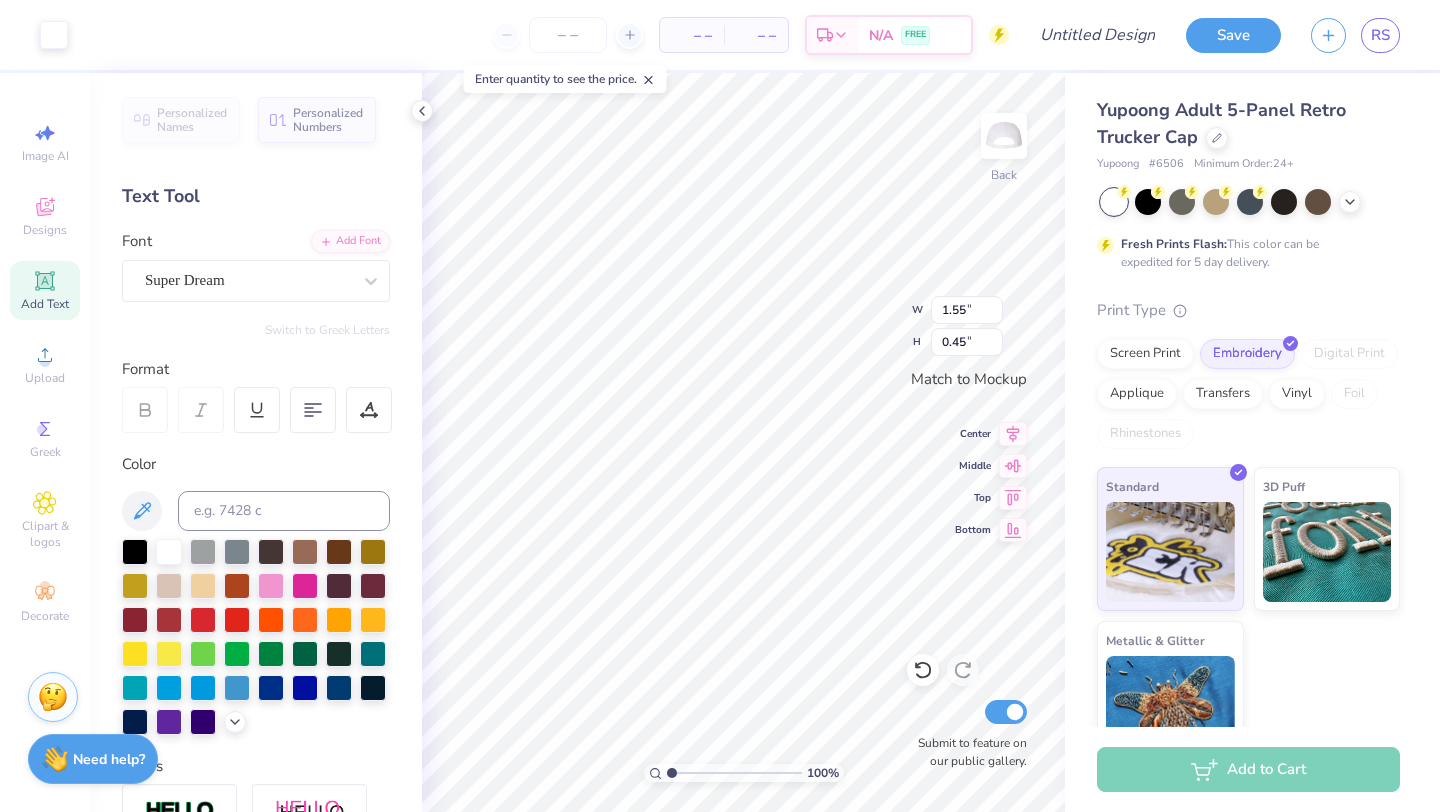 type on "1.55" 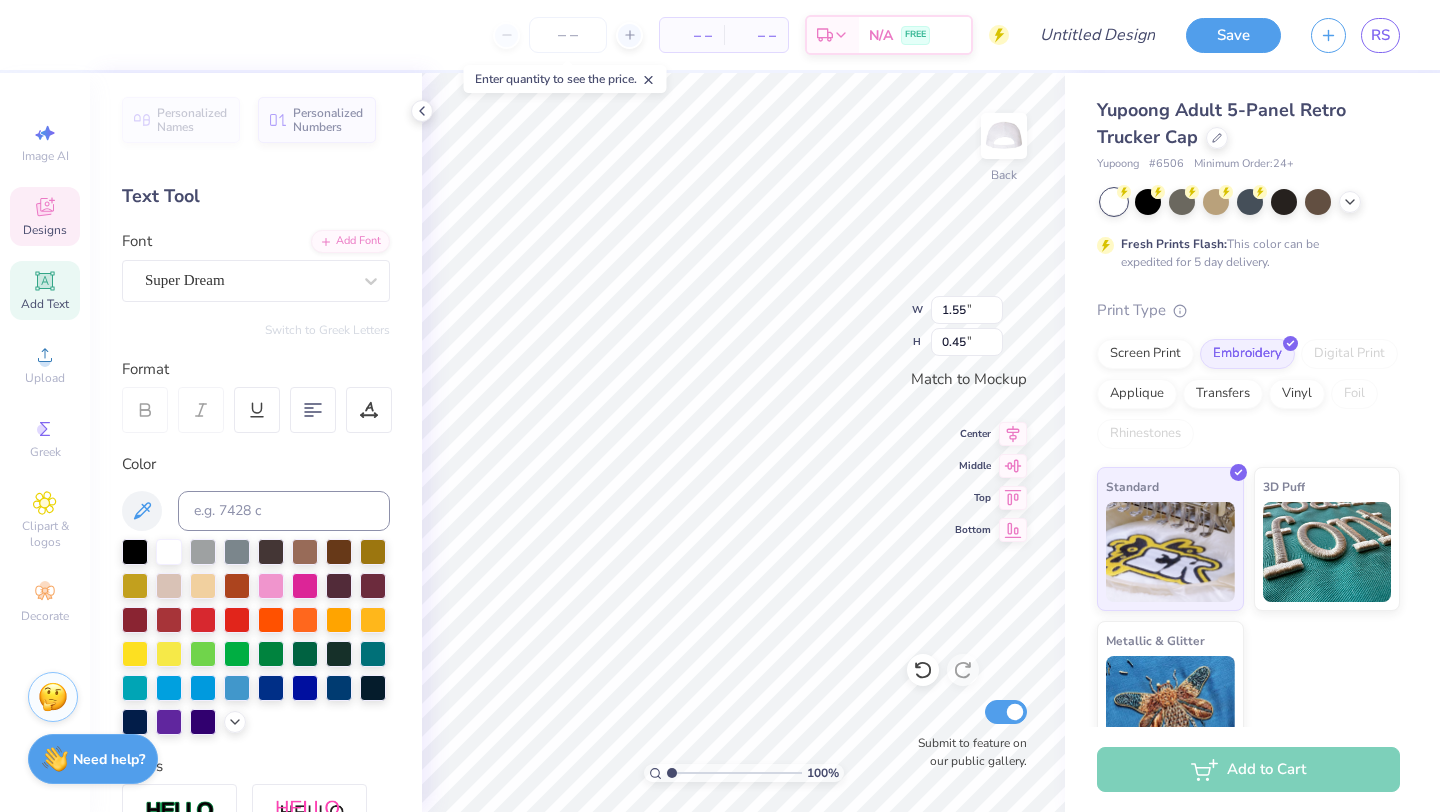 click on "Designs" at bounding box center (45, 216) 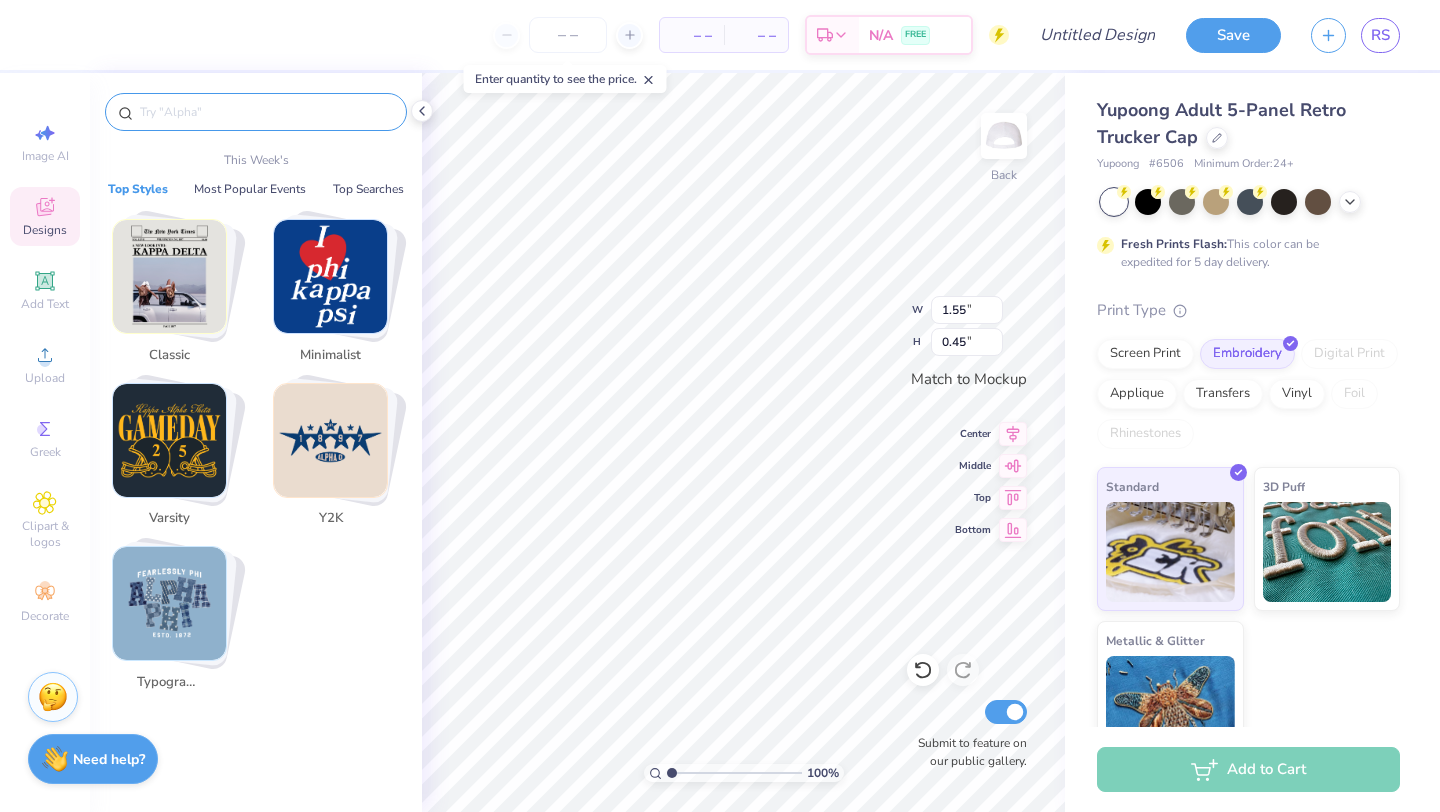 click at bounding box center (266, 112) 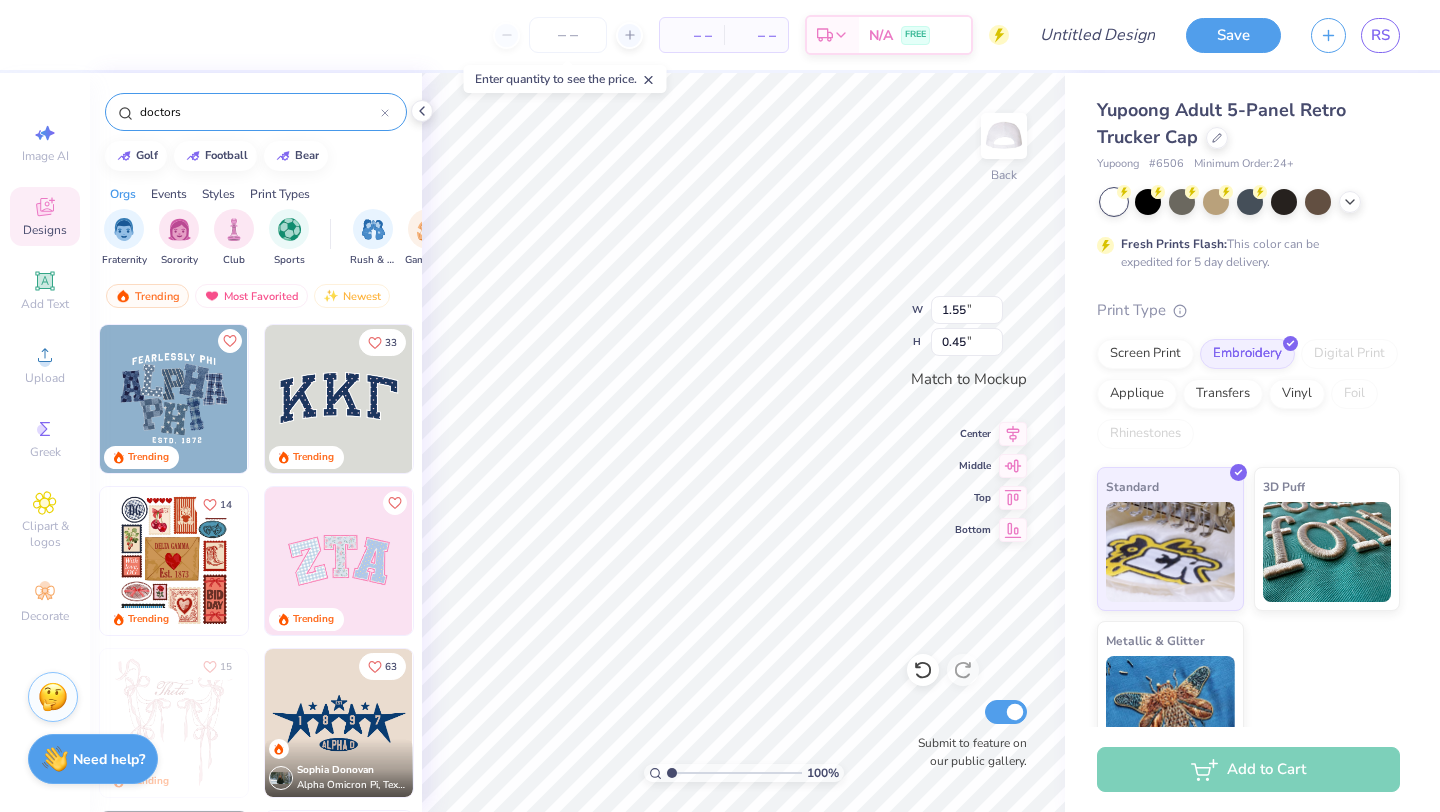 type on "doctors" 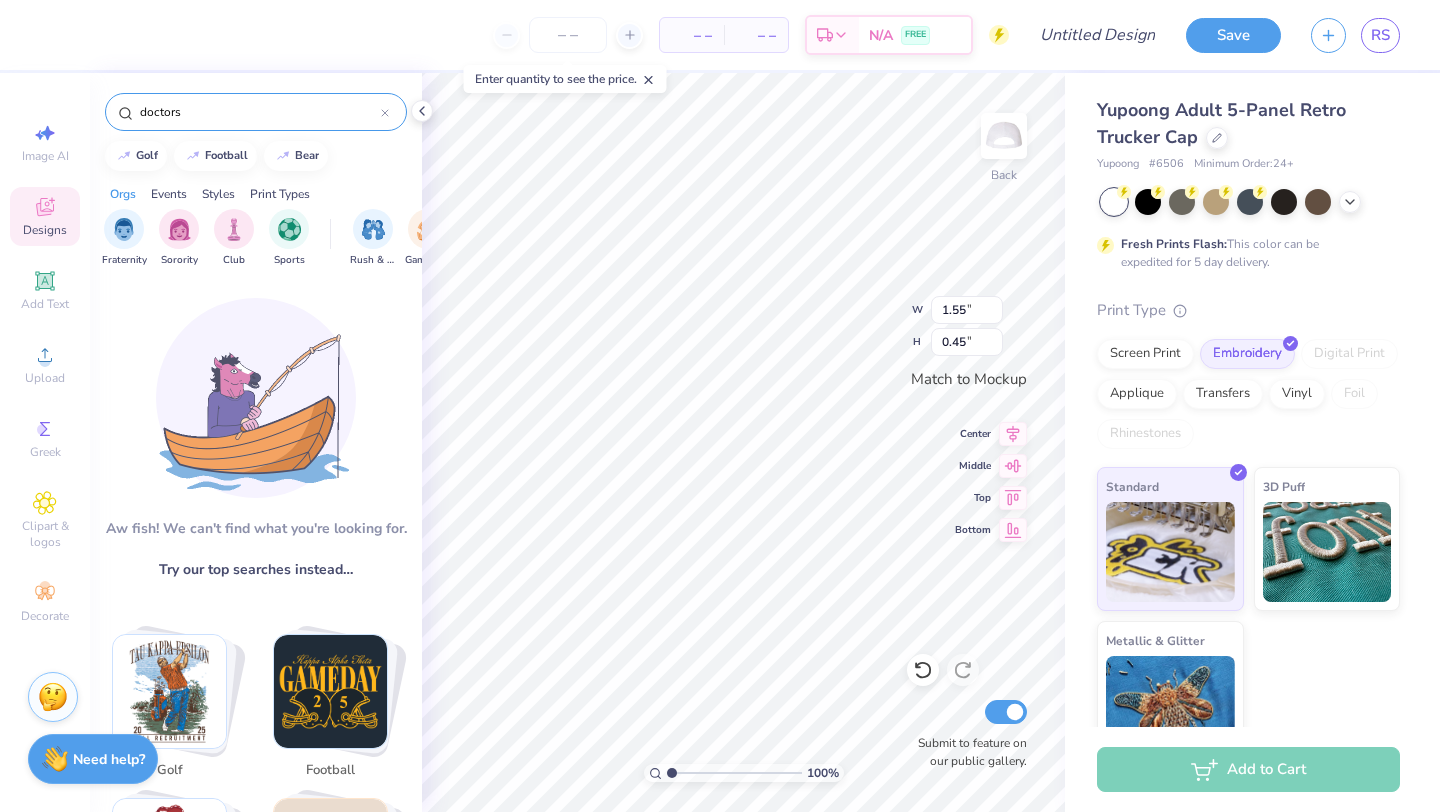click on "Events" at bounding box center (169, 194) 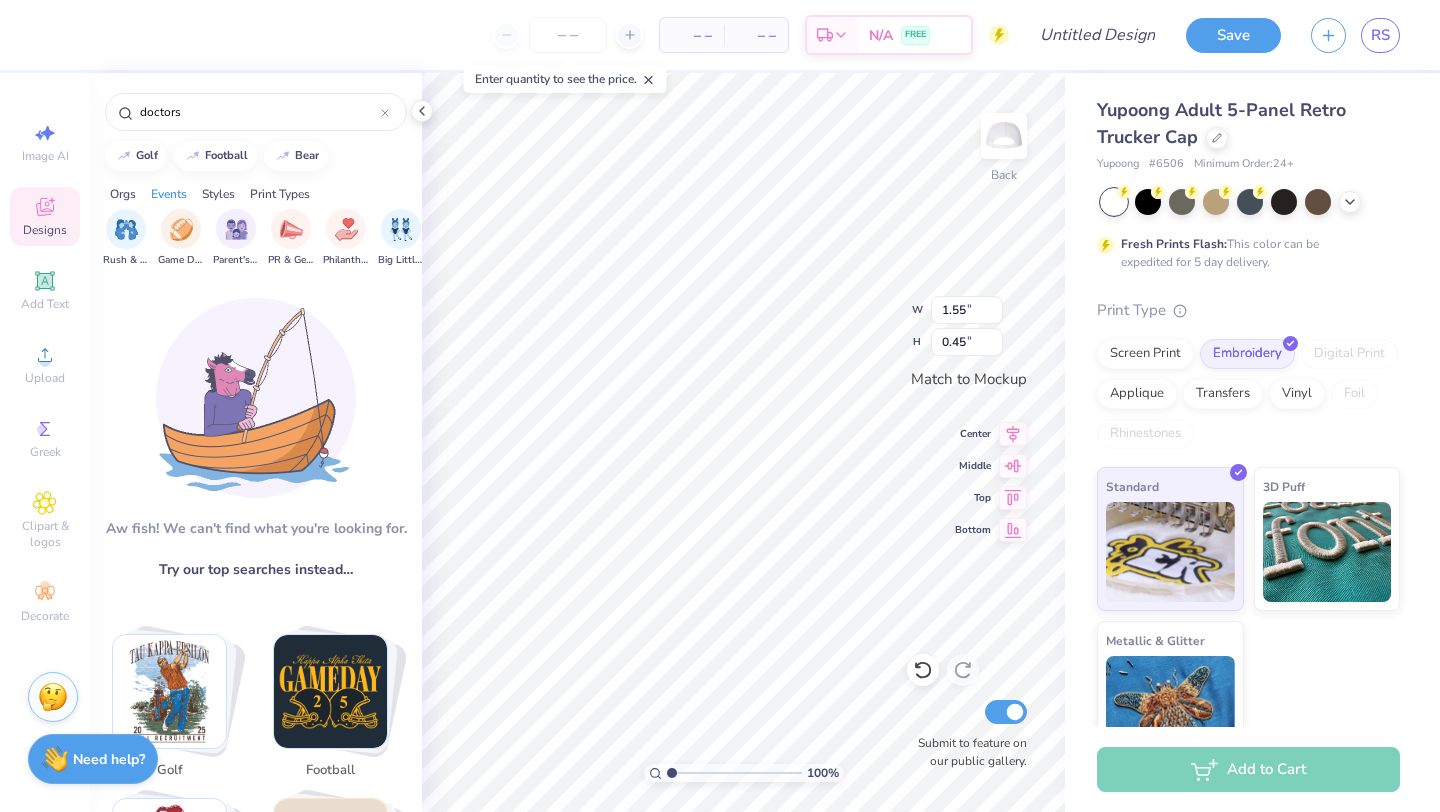 scroll, scrollTop: 0, scrollLeft: 249, axis: horizontal 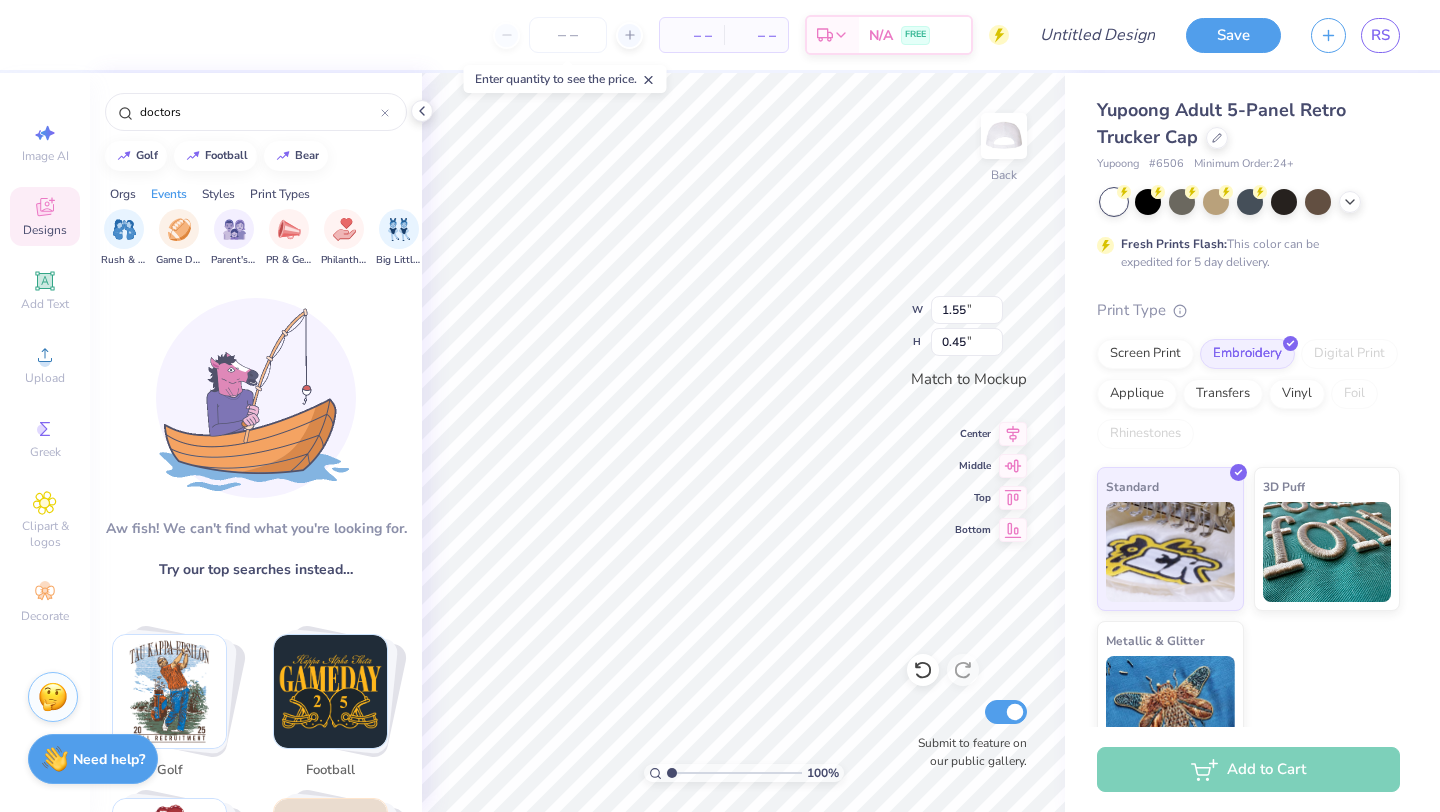 click on "Styles" at bounding box center (218, 194) 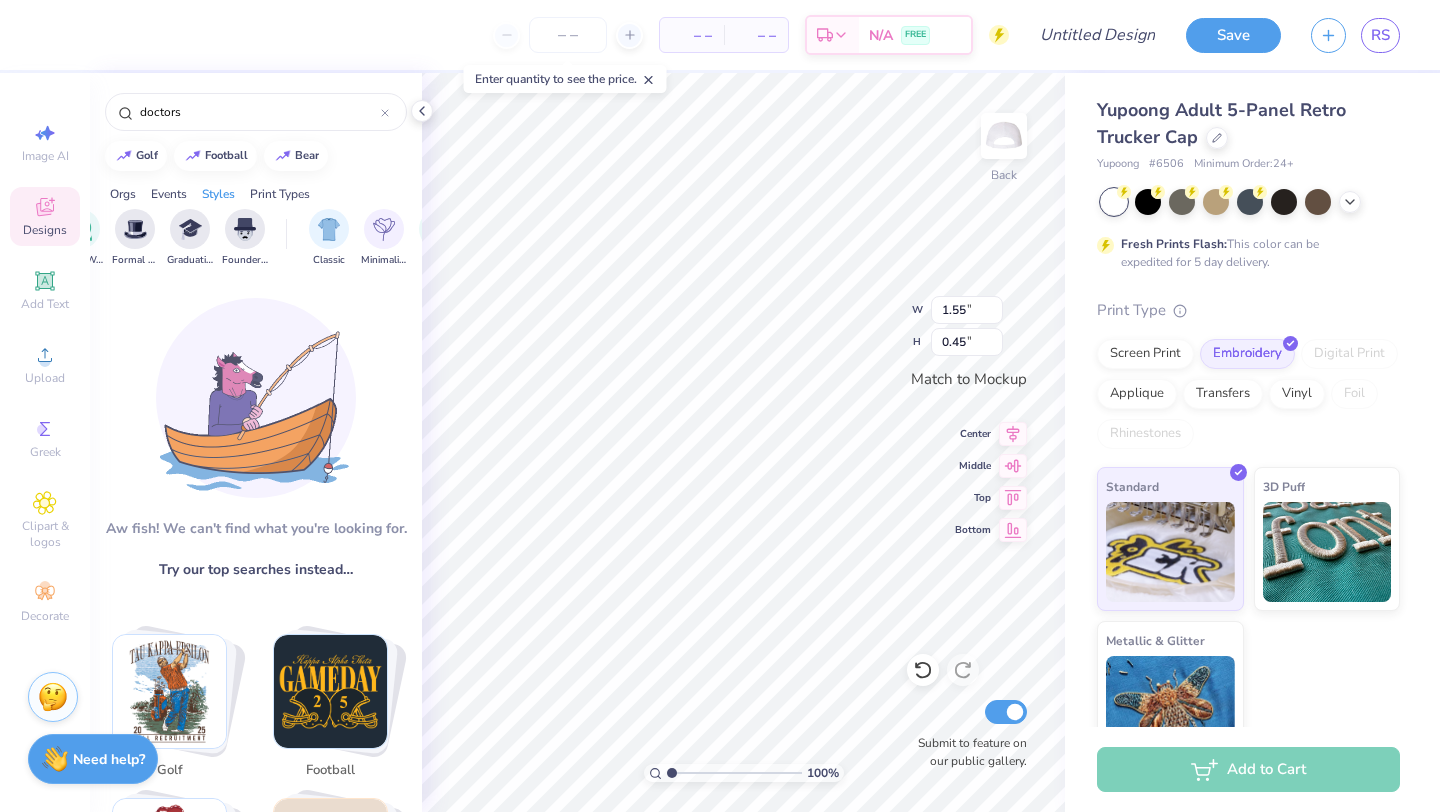 scroll, scrollTop: 0, scrollLeft: 1048, axis: horizontal 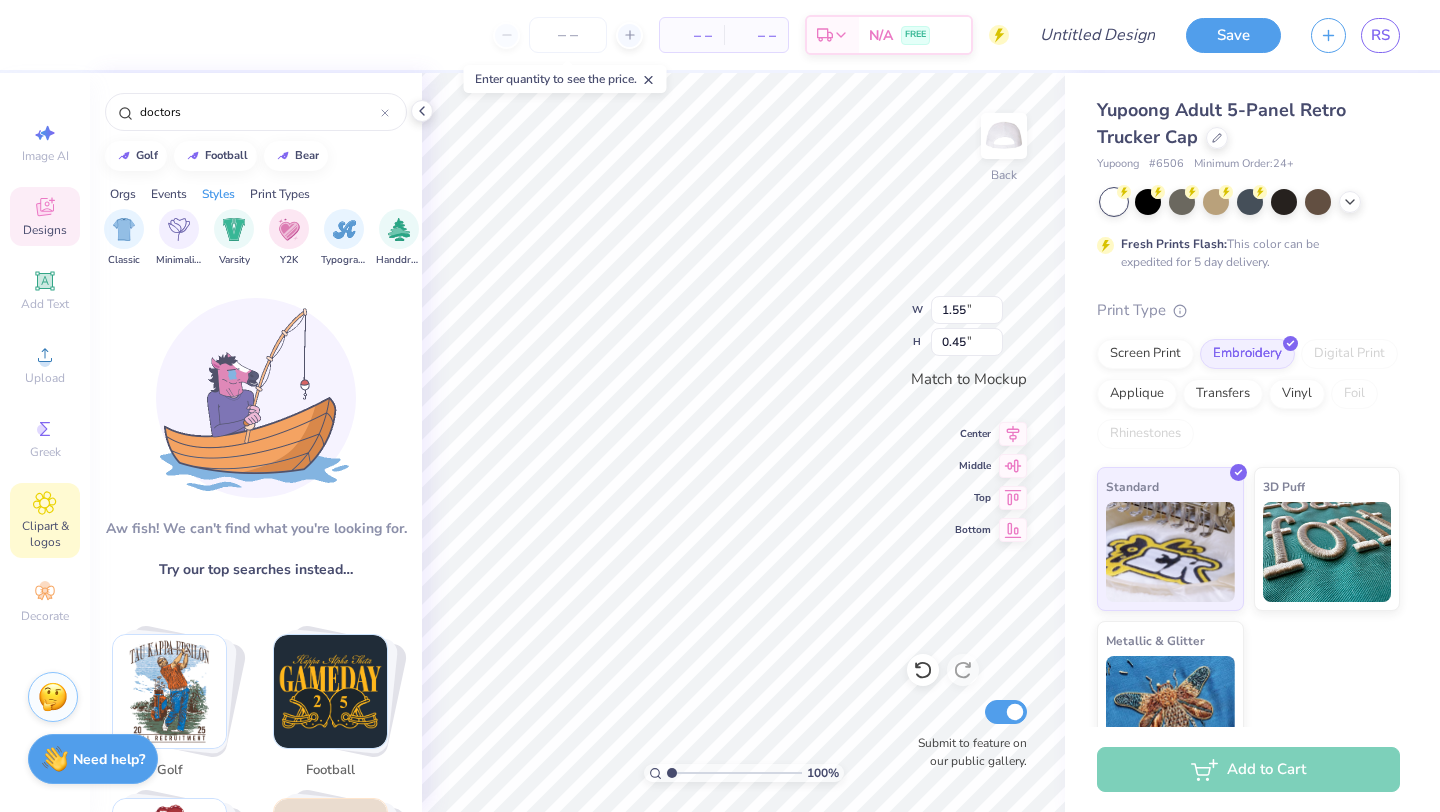 click on "Clipart & logos" at bounding box center [45, 534] 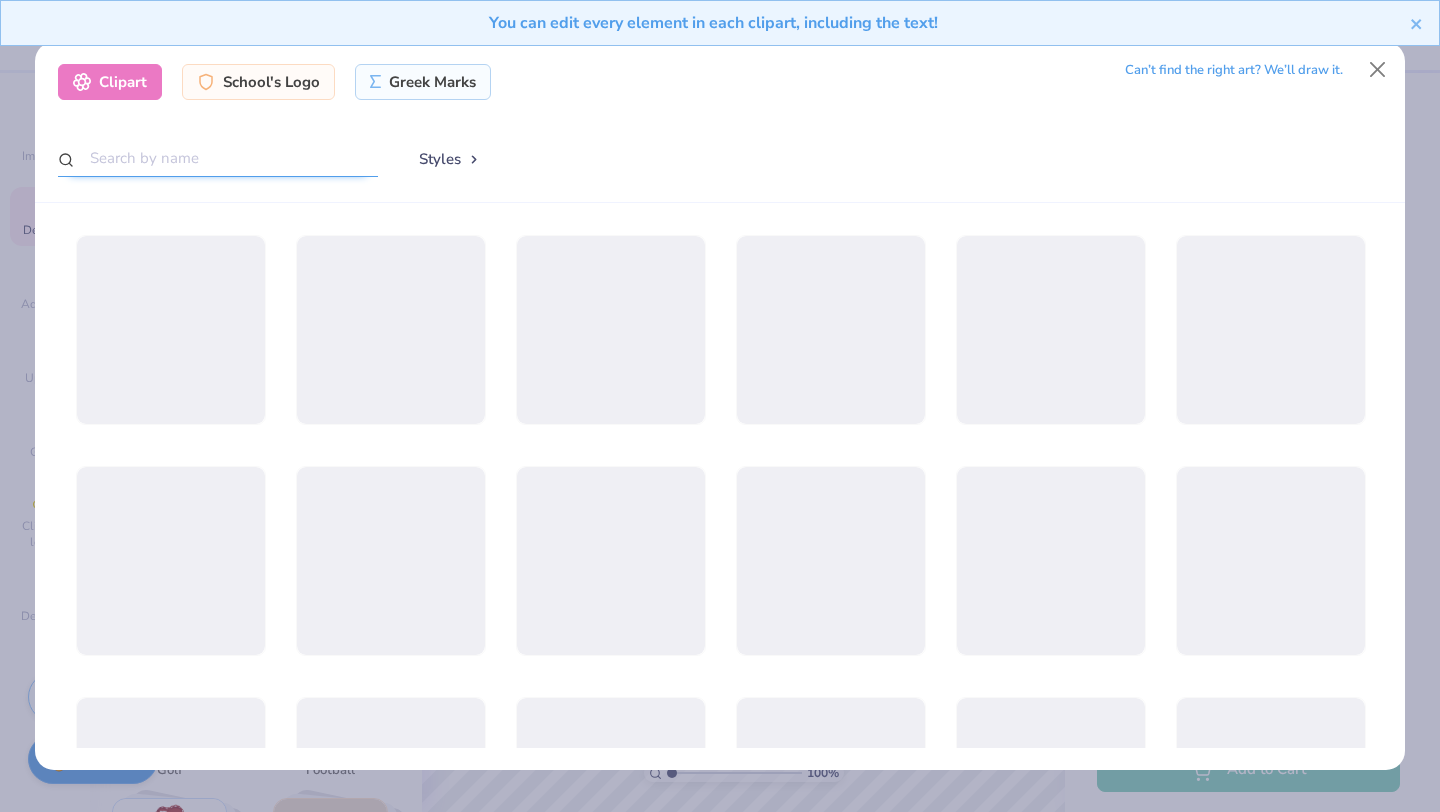 click at bounding box center [218, 158] 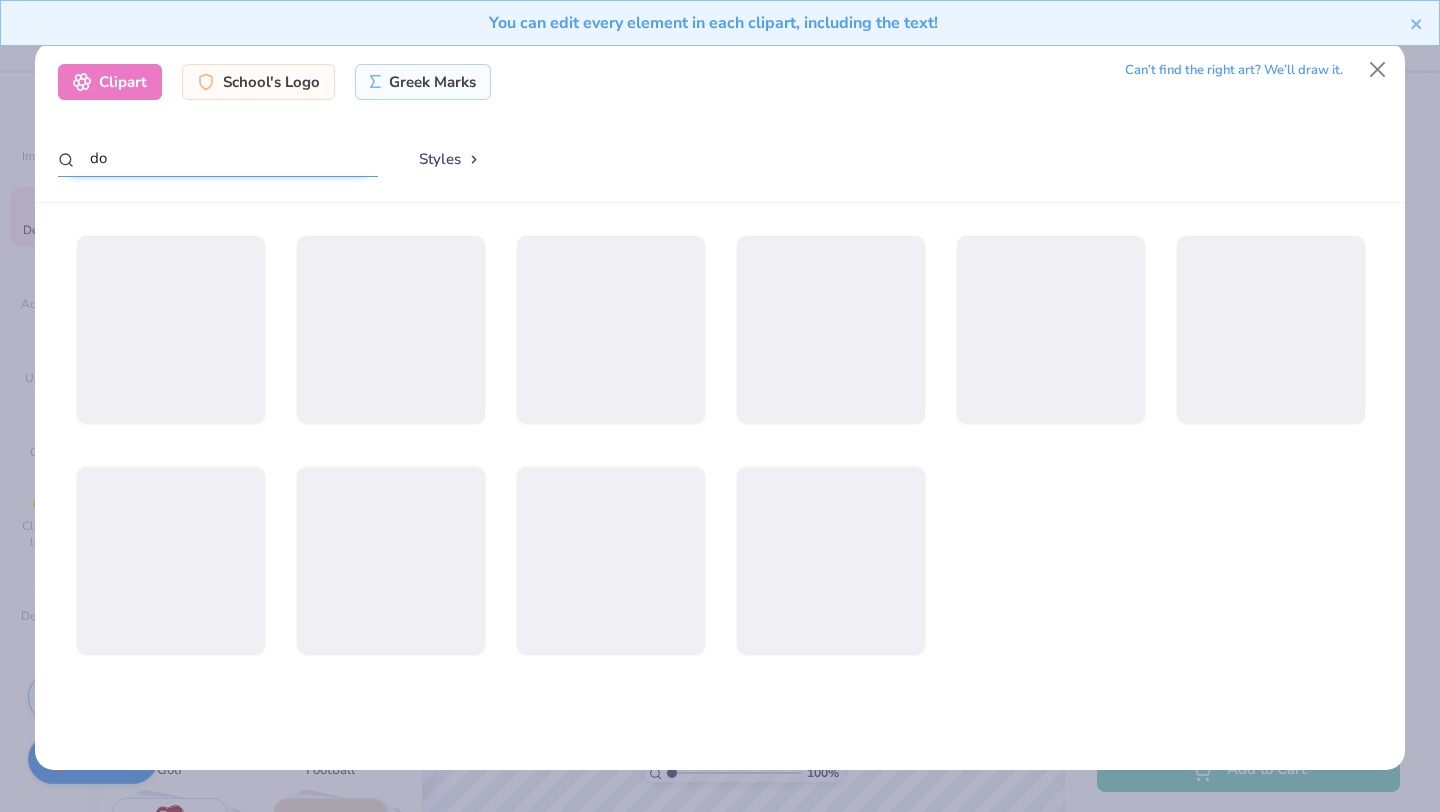type on "d" 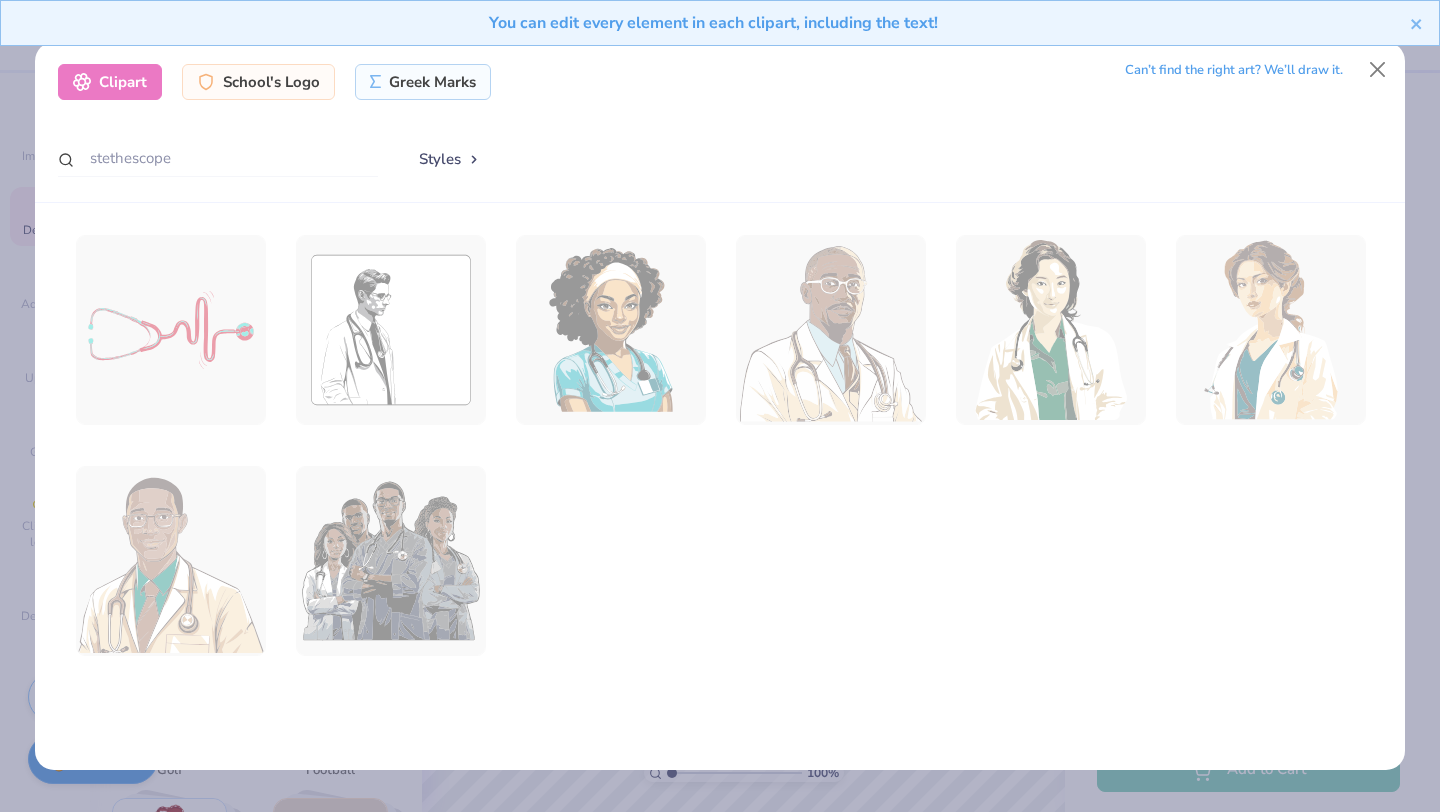 click on "Styles" at bounding box center (450, 159) 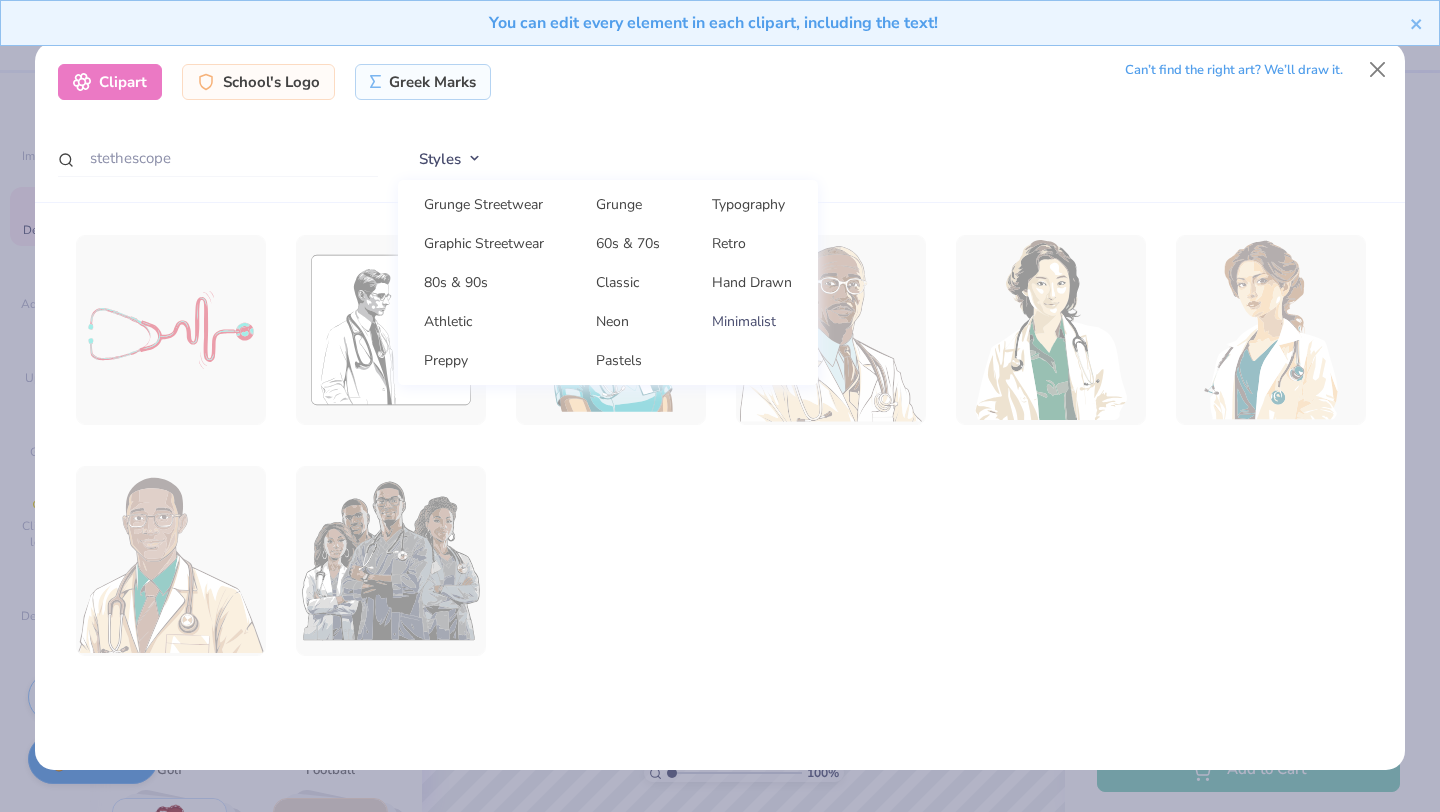 click on "Minimalist" at bounding box center [752, 321] 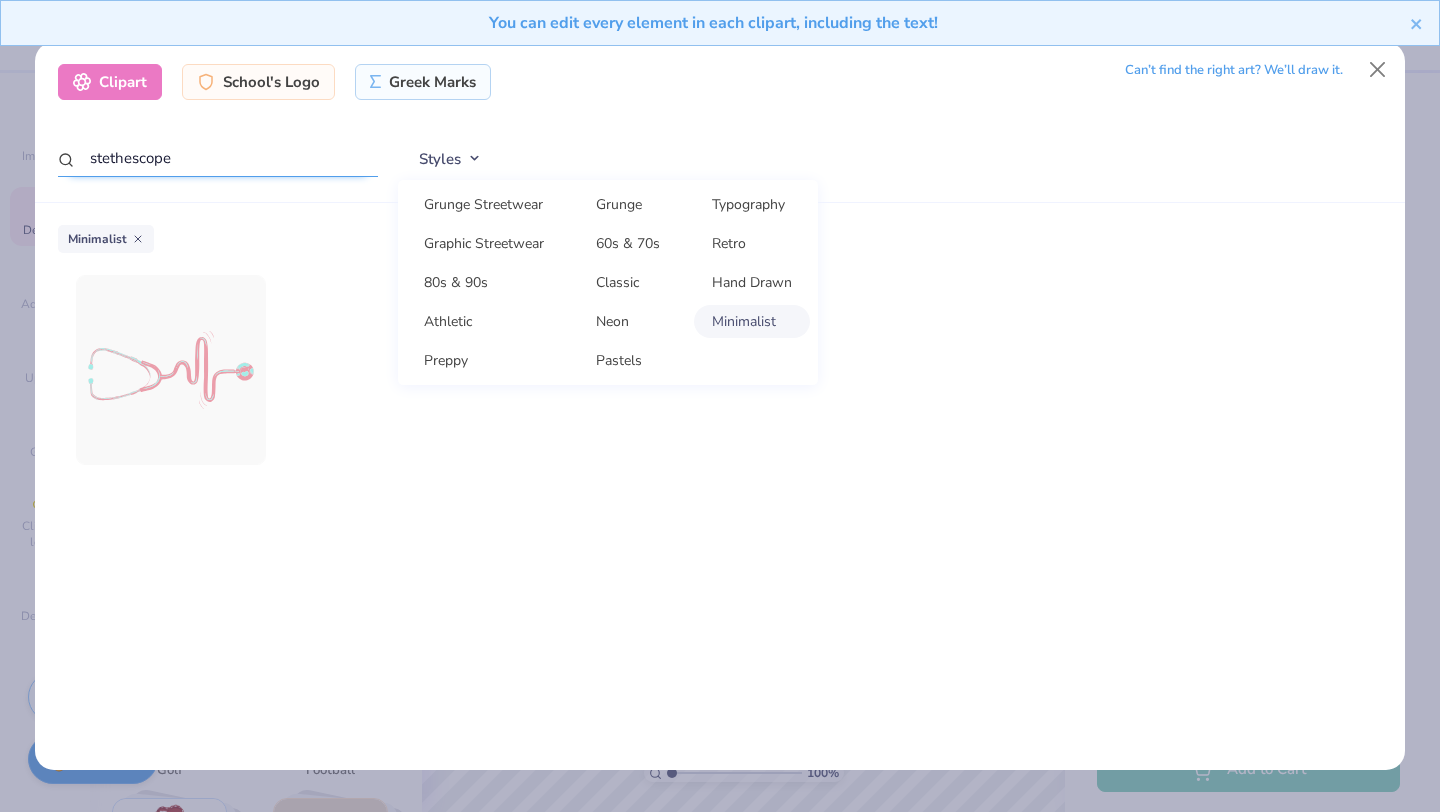 click on "stethescope" at bounding box center (218, 158) 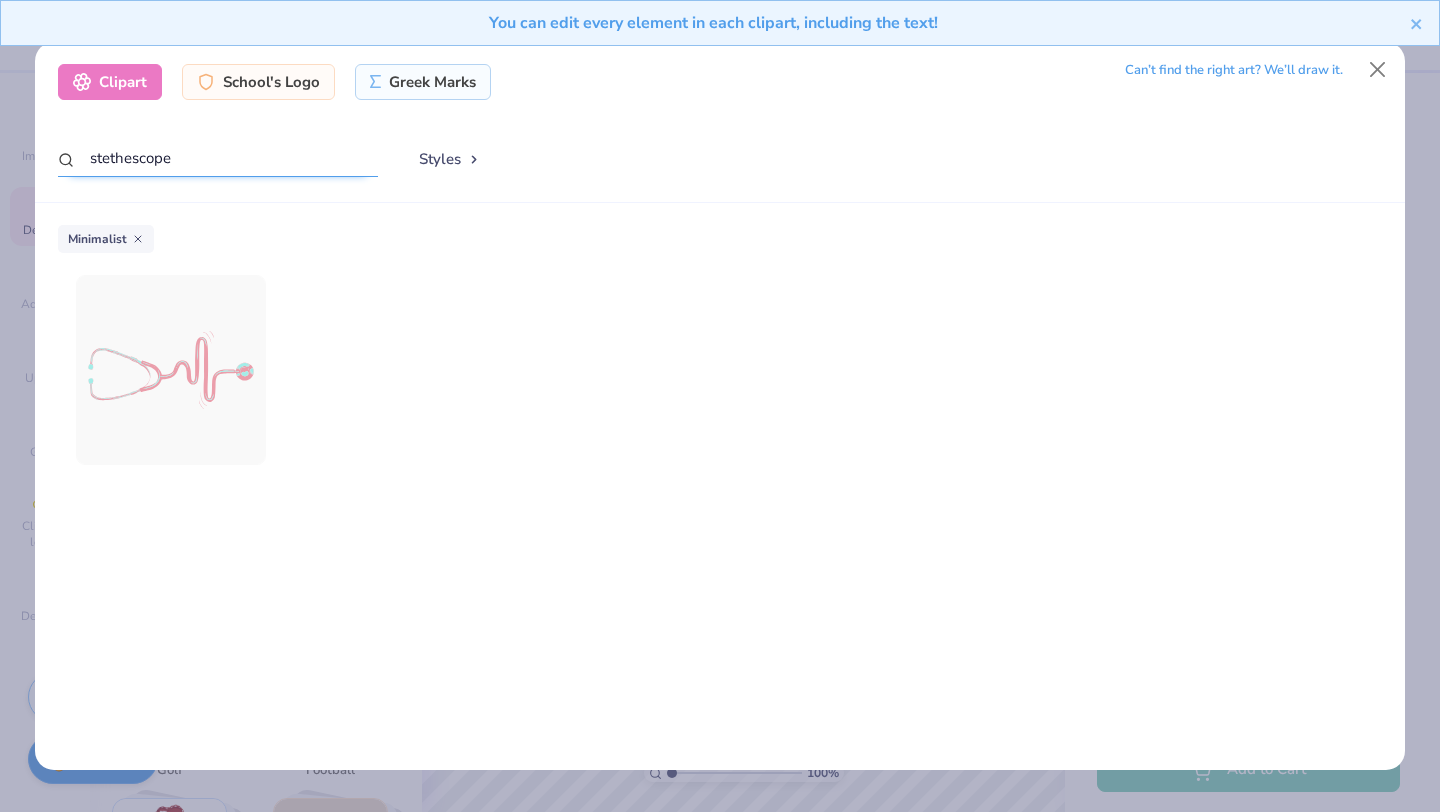 drag, startPoint x: 275, startPoint y: 160, endPoint x: 89, endPoint y: 154, distance: 186.09676 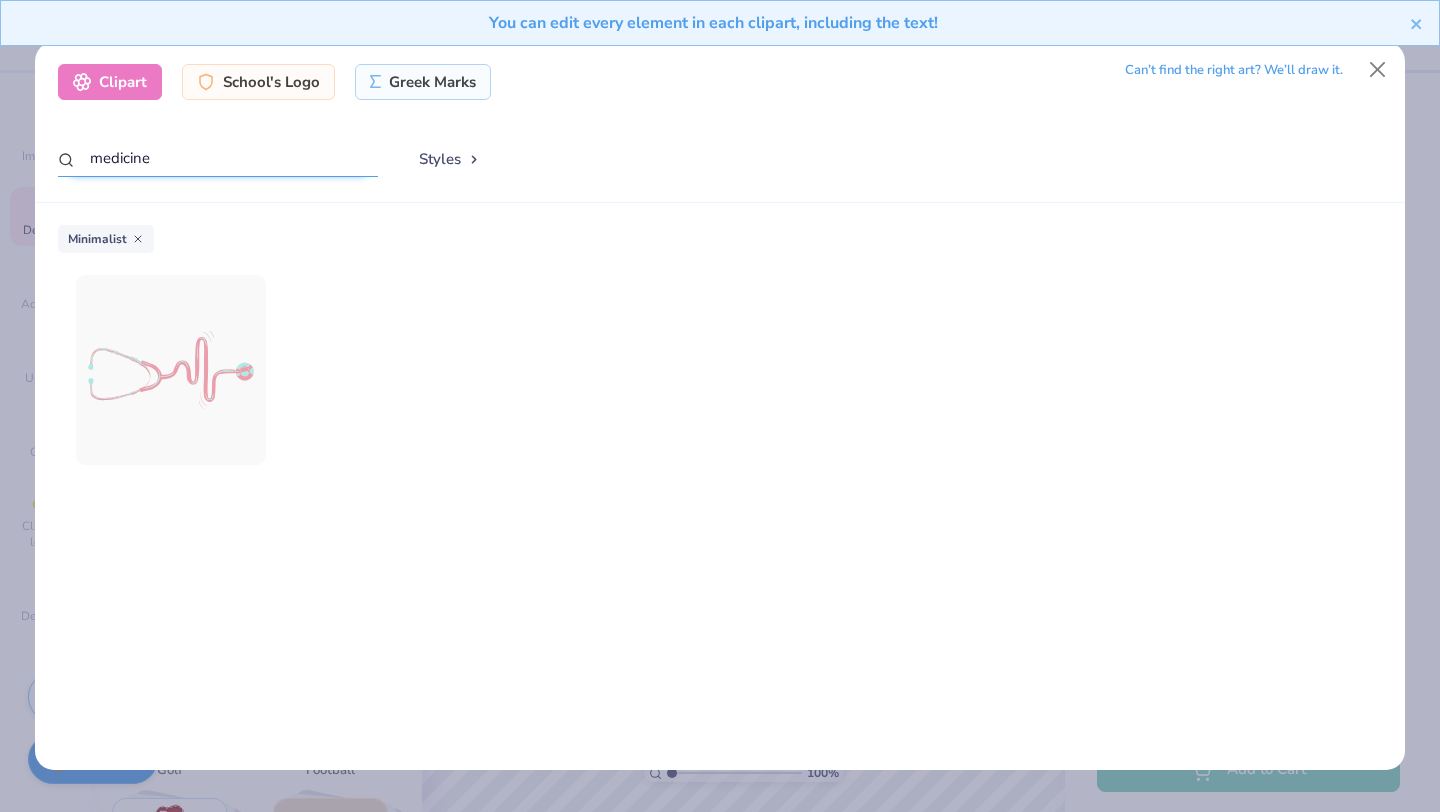 type on "medicine" 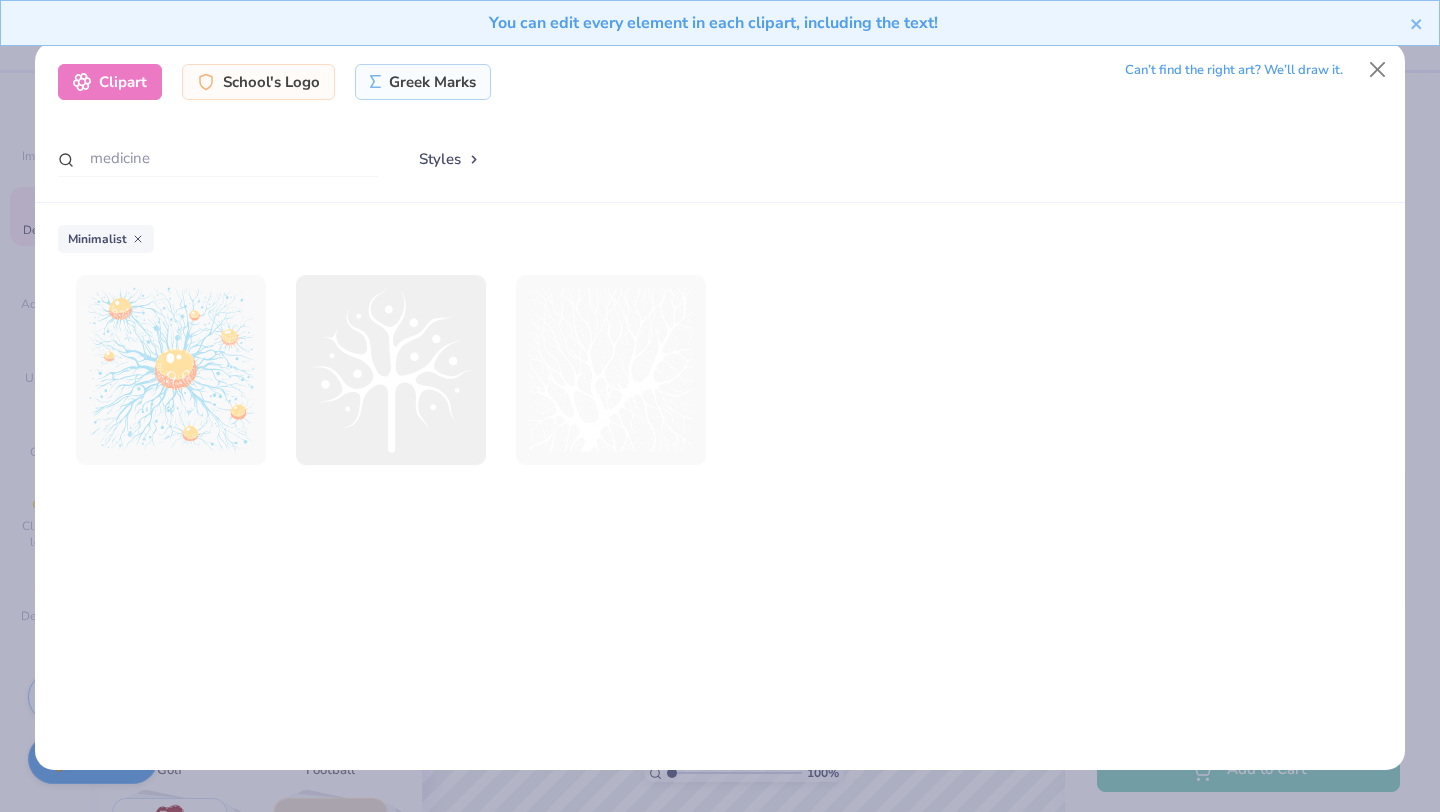 click 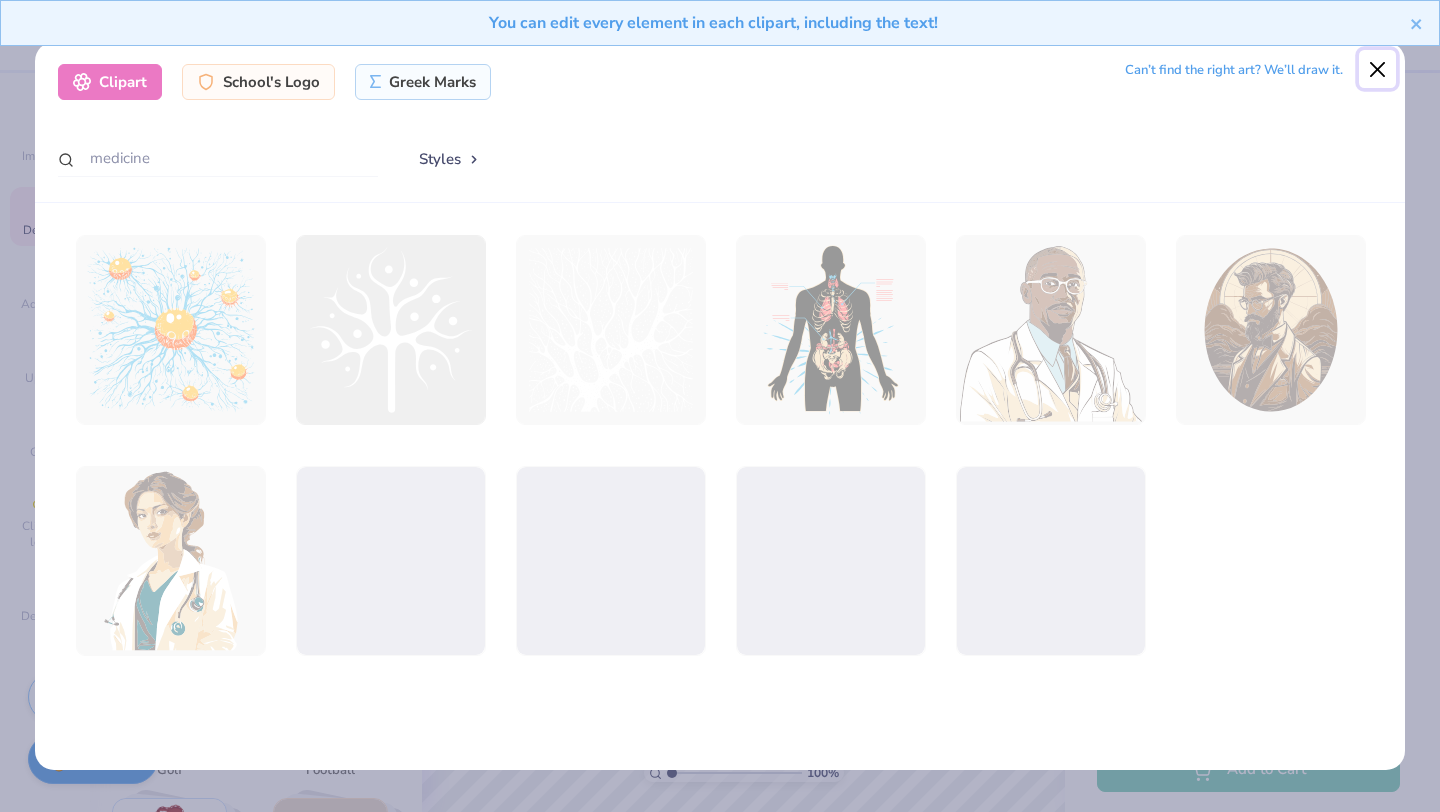 click at bounding box center [1378, 69] 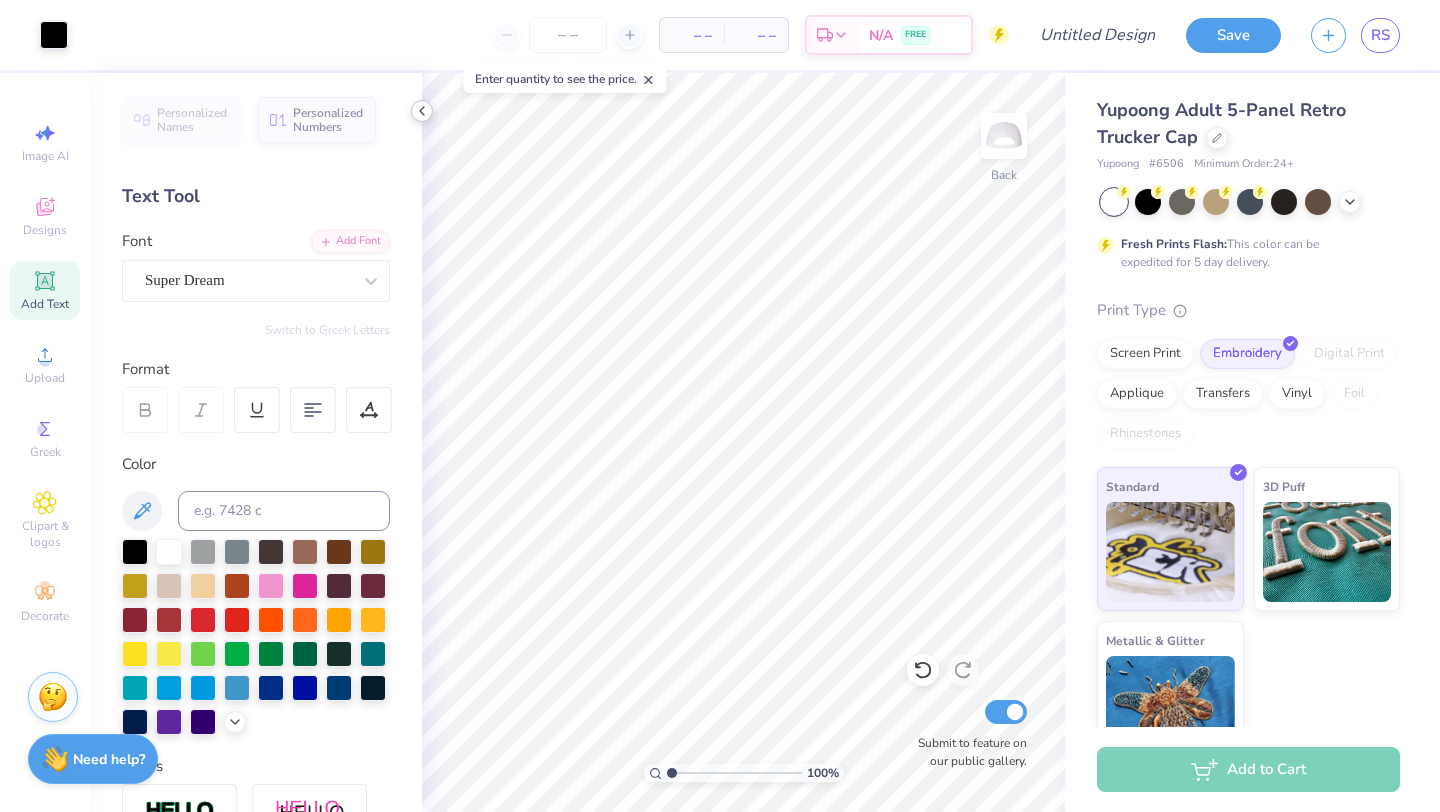 click 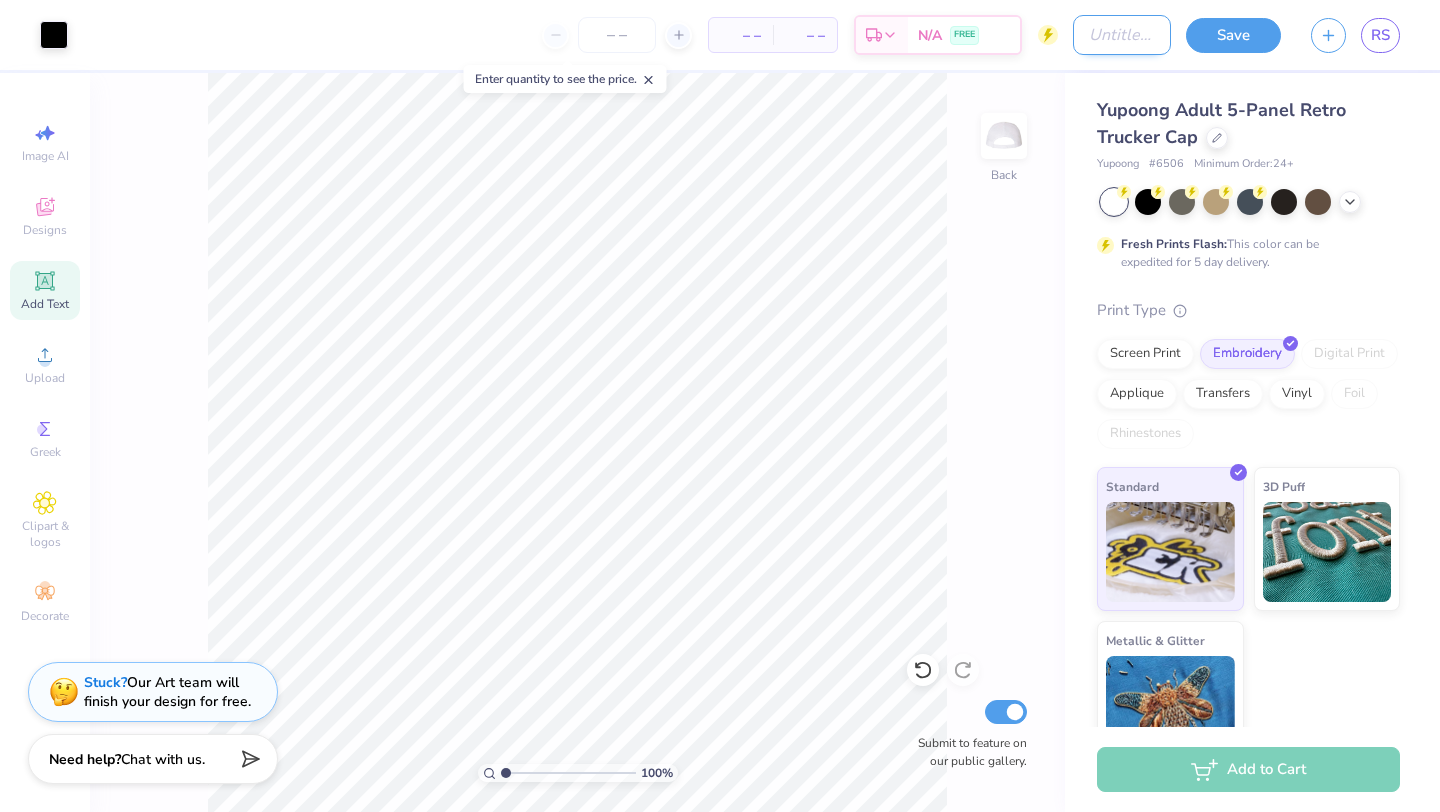 click on "Design Title" at bounding box center (1122, 35) 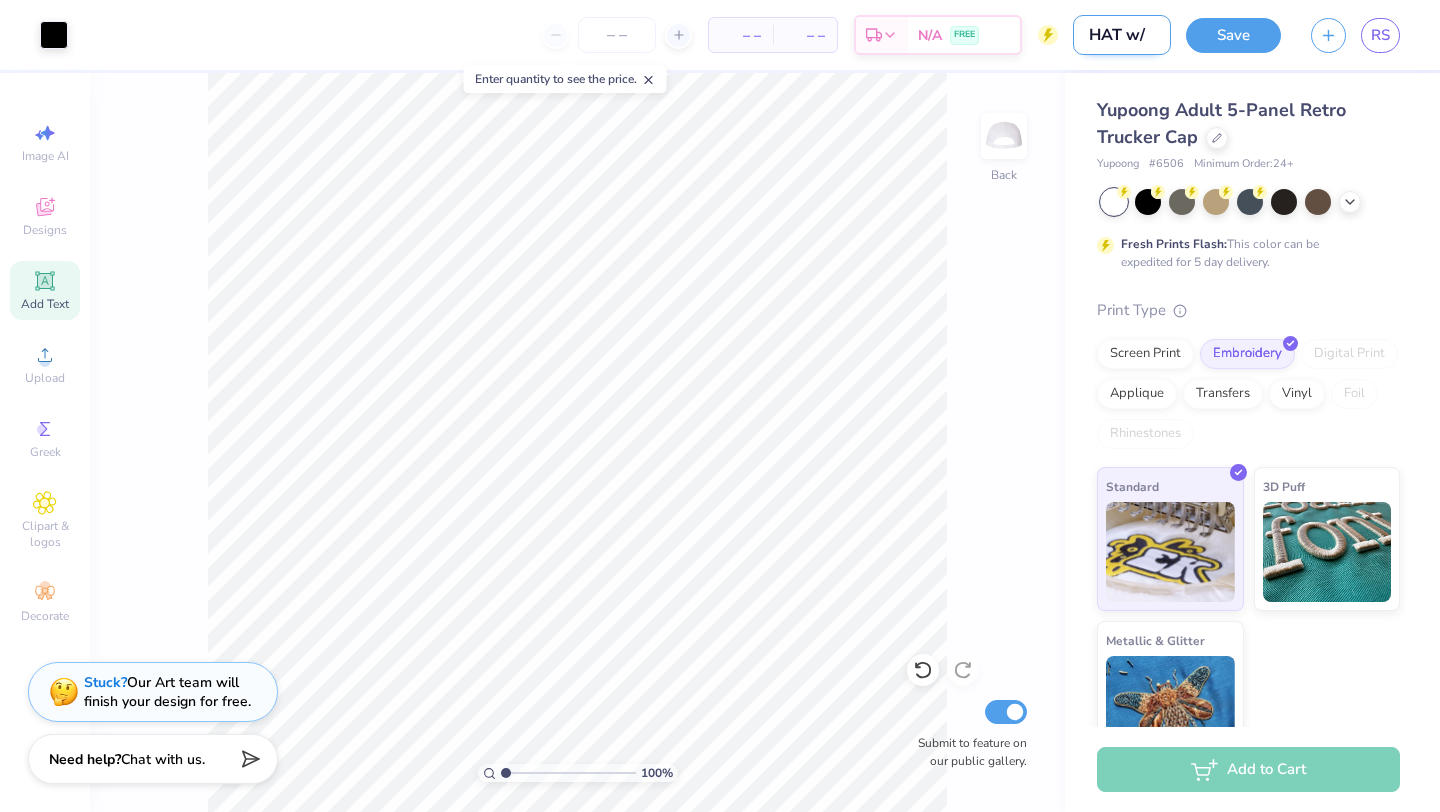 scroll, scrollTop: 0, scrollLeft: 0, axis: both 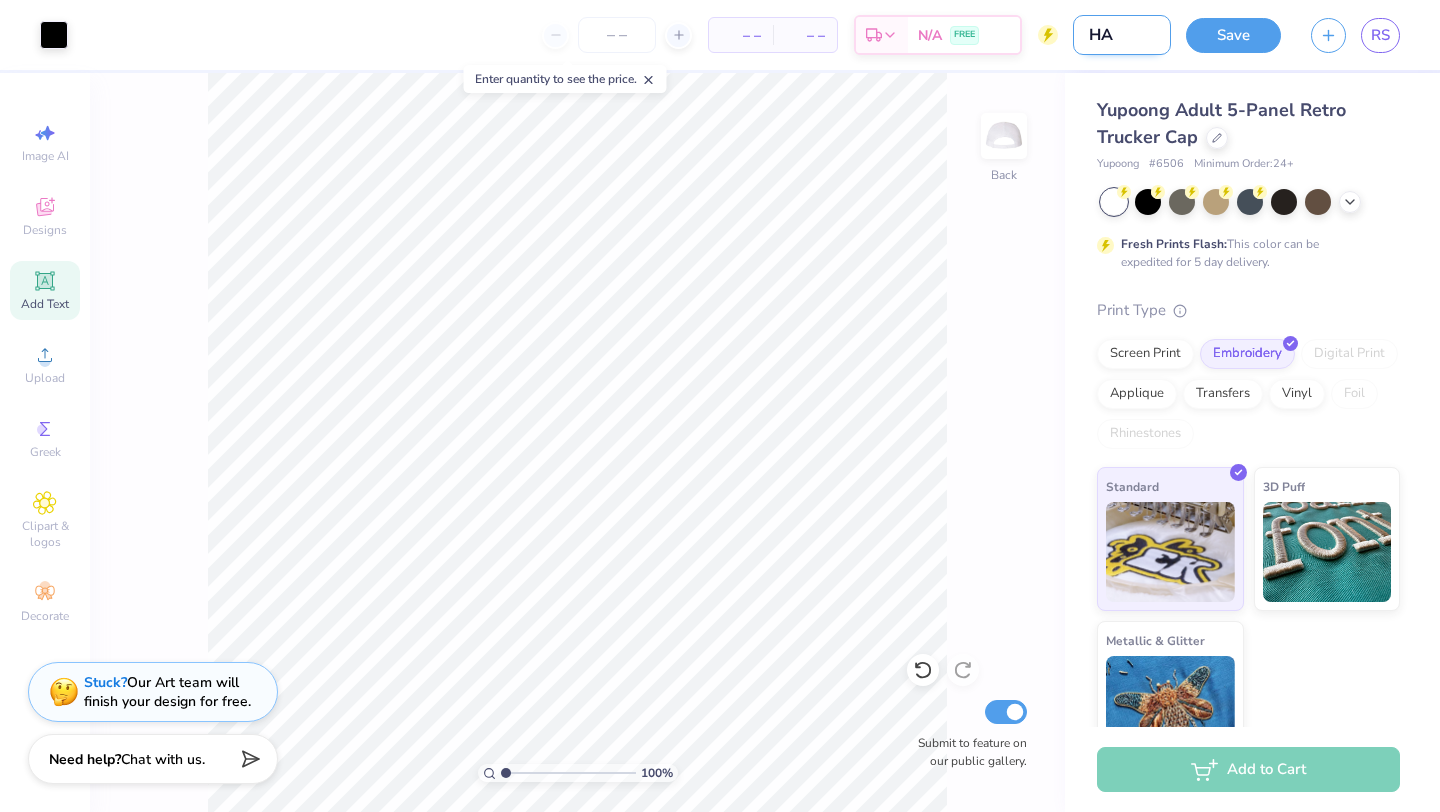 type on "H" 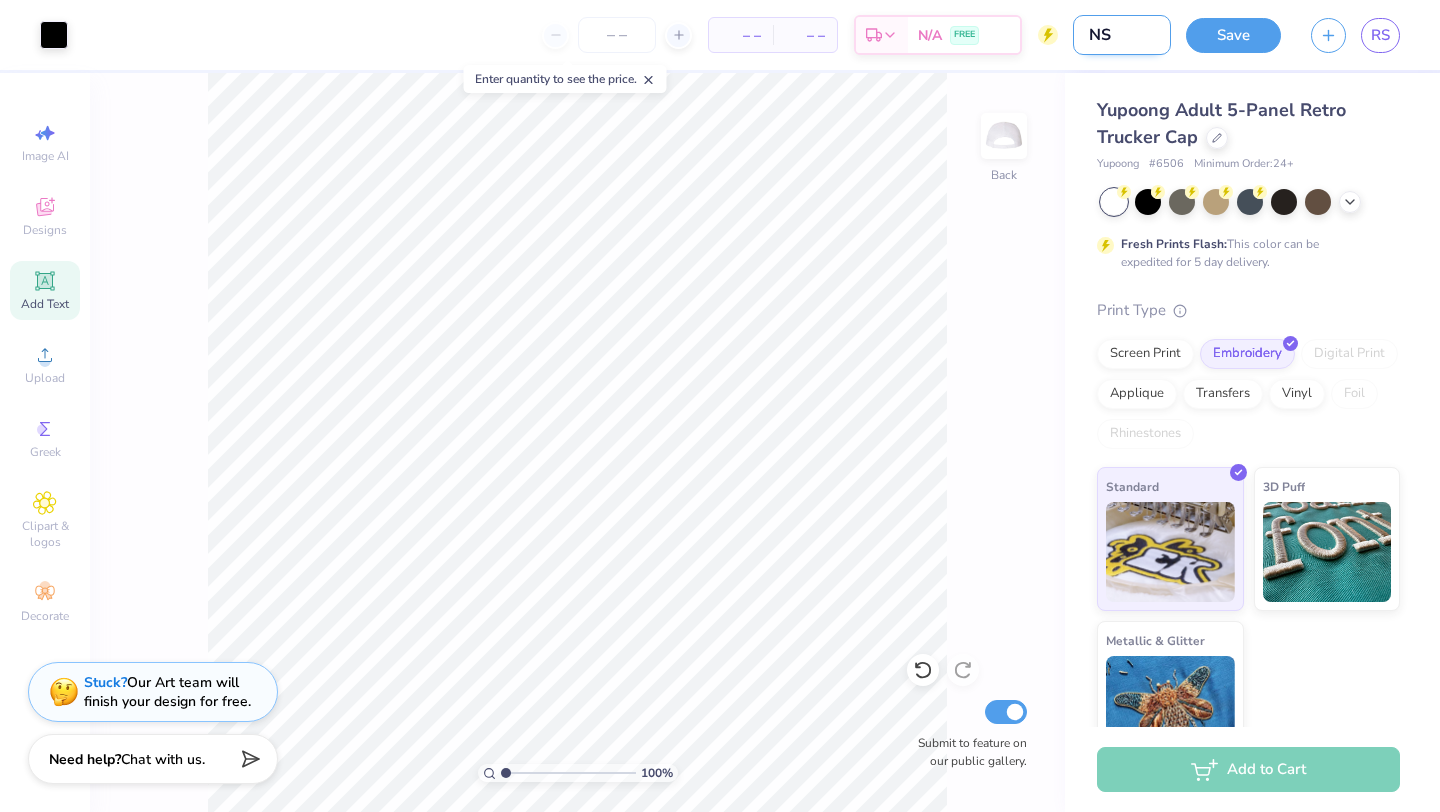 type on "N" 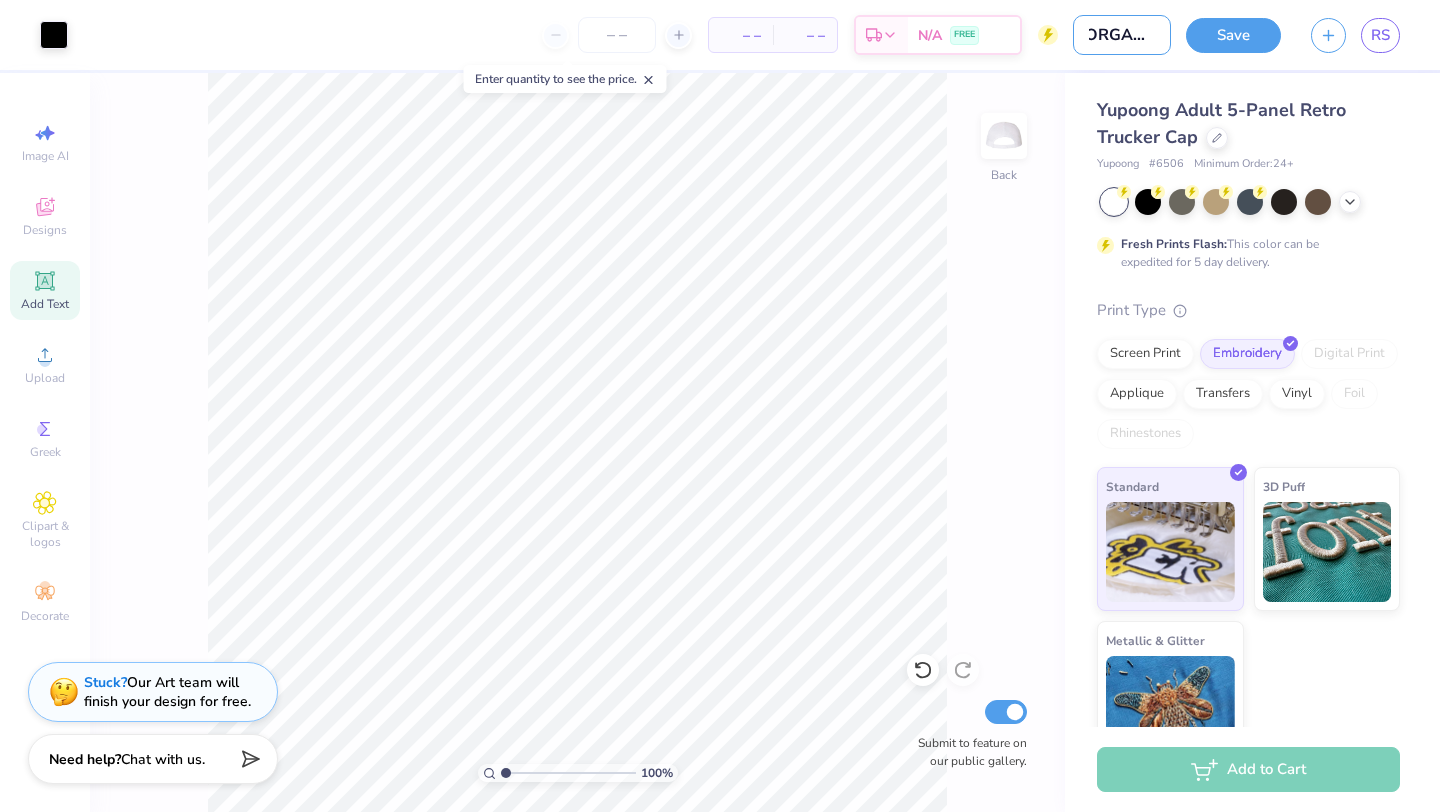 scroll, scrollTop: 0, scrollLeft: 19, axis: horizontal 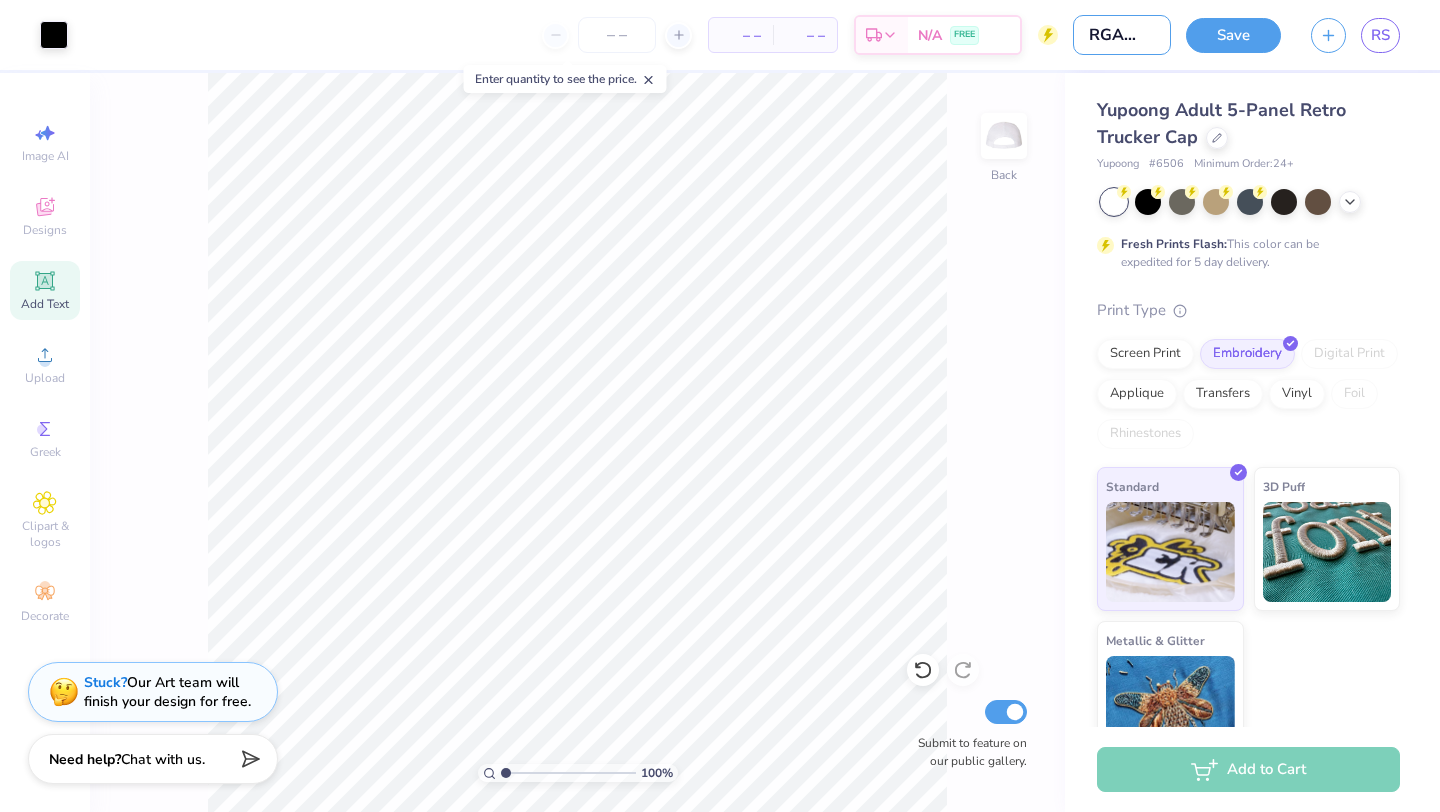 type on "[ORGANIZATION] logo" 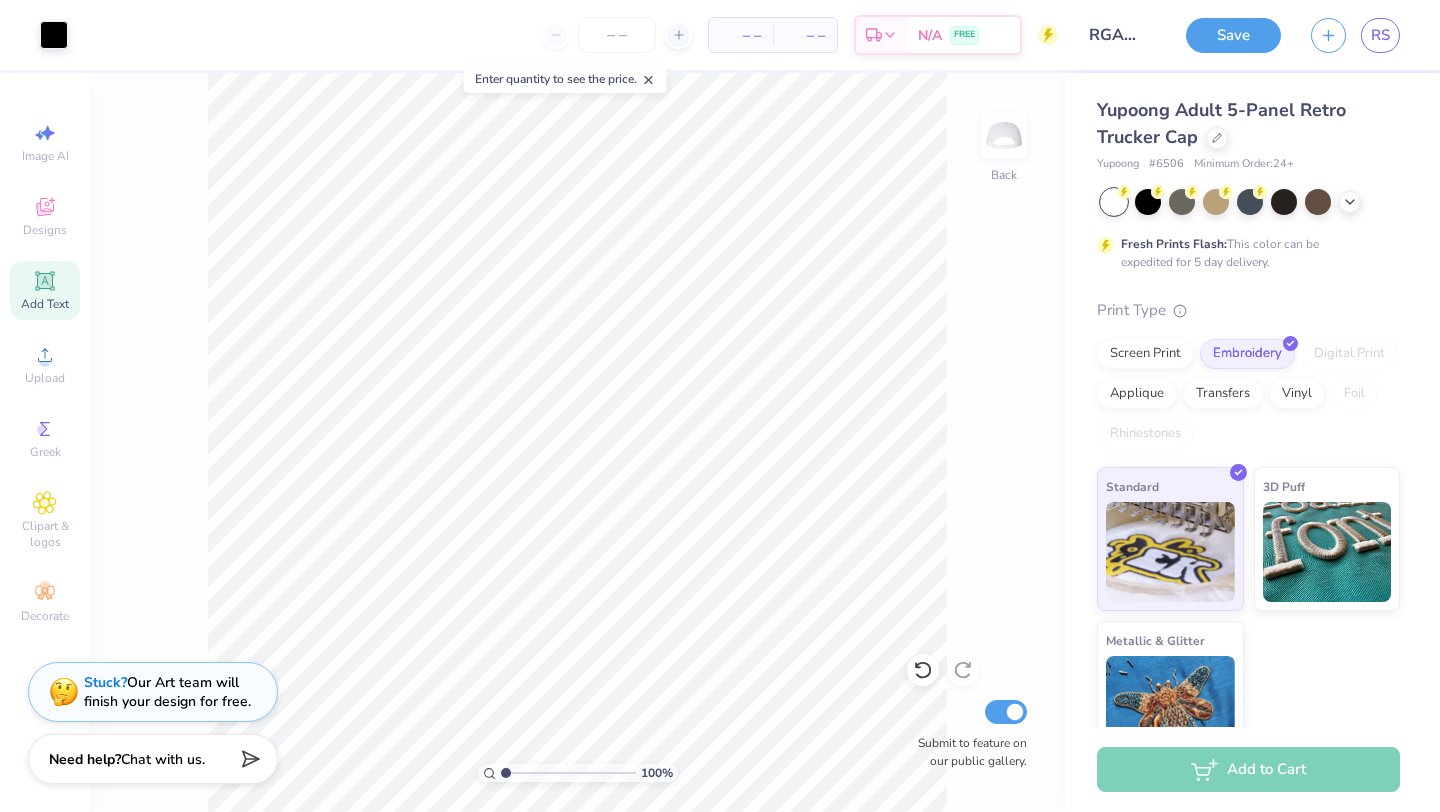 click on "100 % Back Submit to feature on our public gallery." at bounding box center (577, 442) 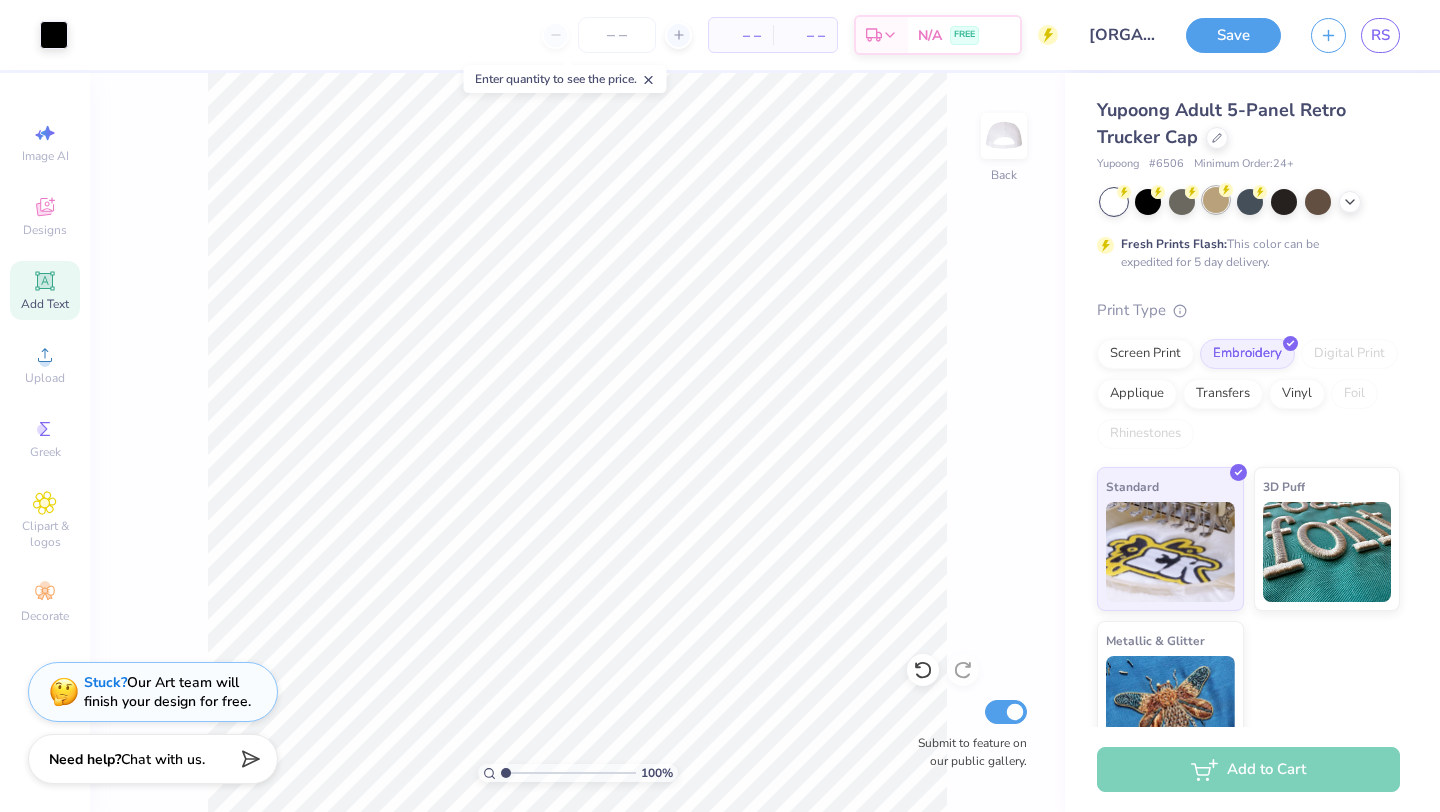 click at bounding box center (1216, 200) 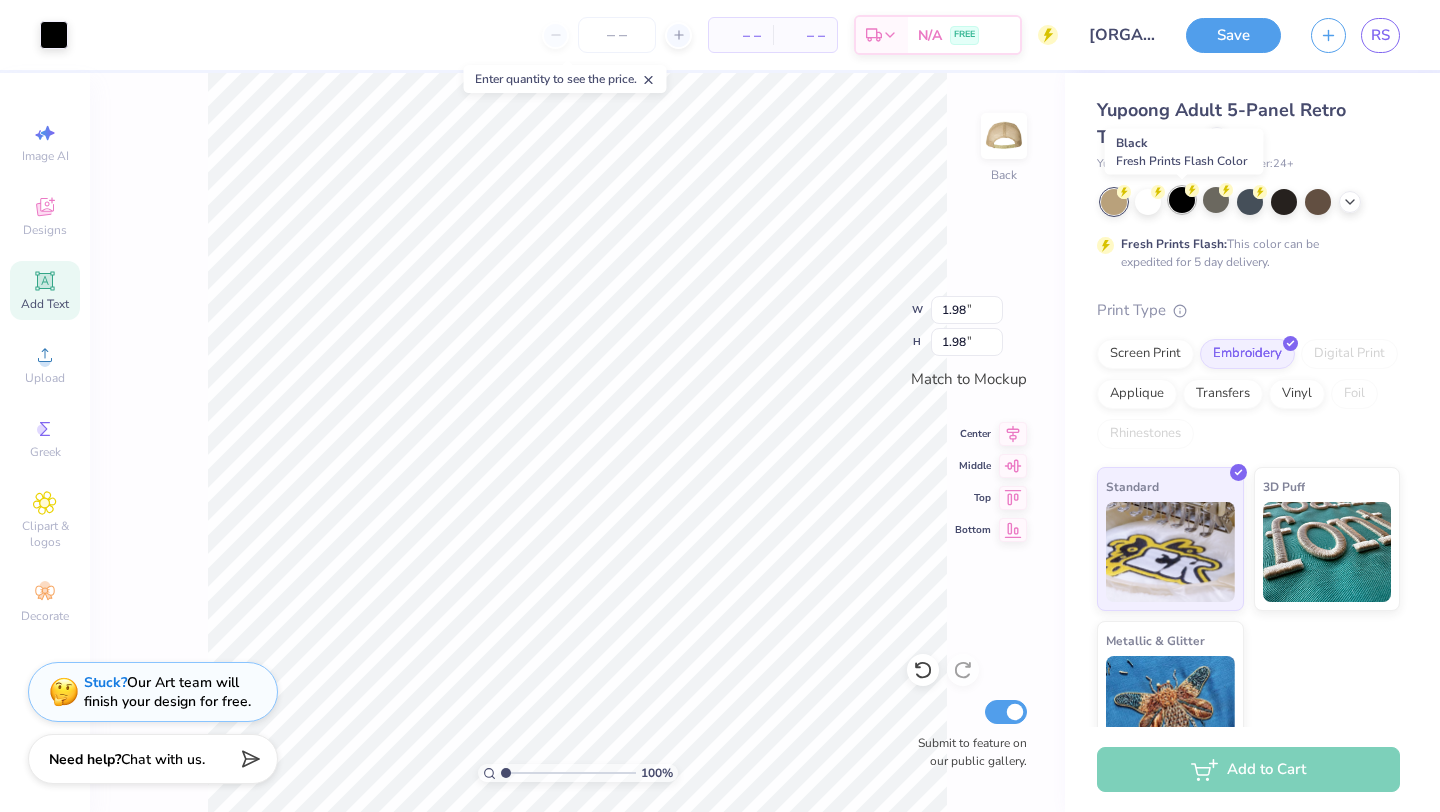 click at bounding box center [1182, 200] 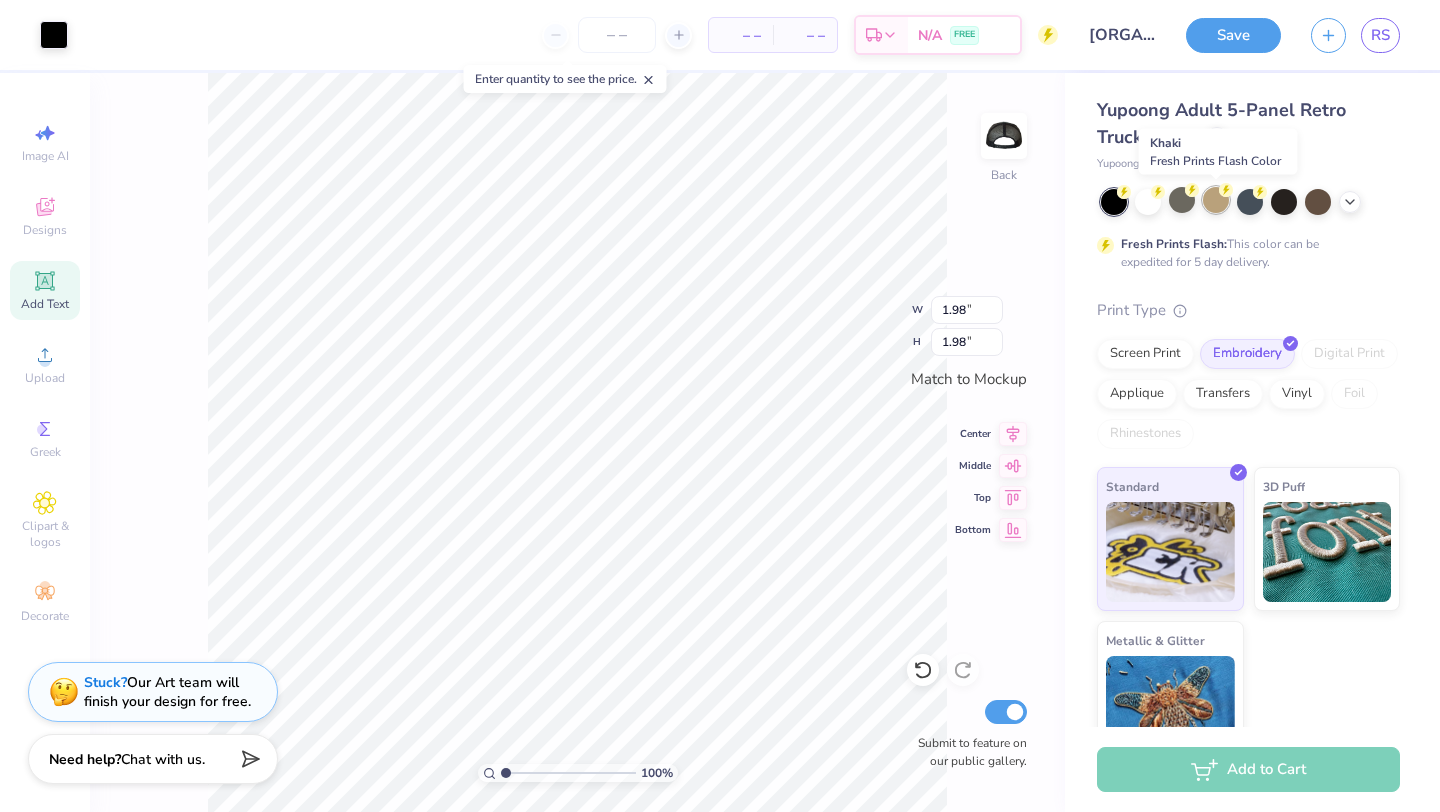 click at bounding box center [1216, 200] 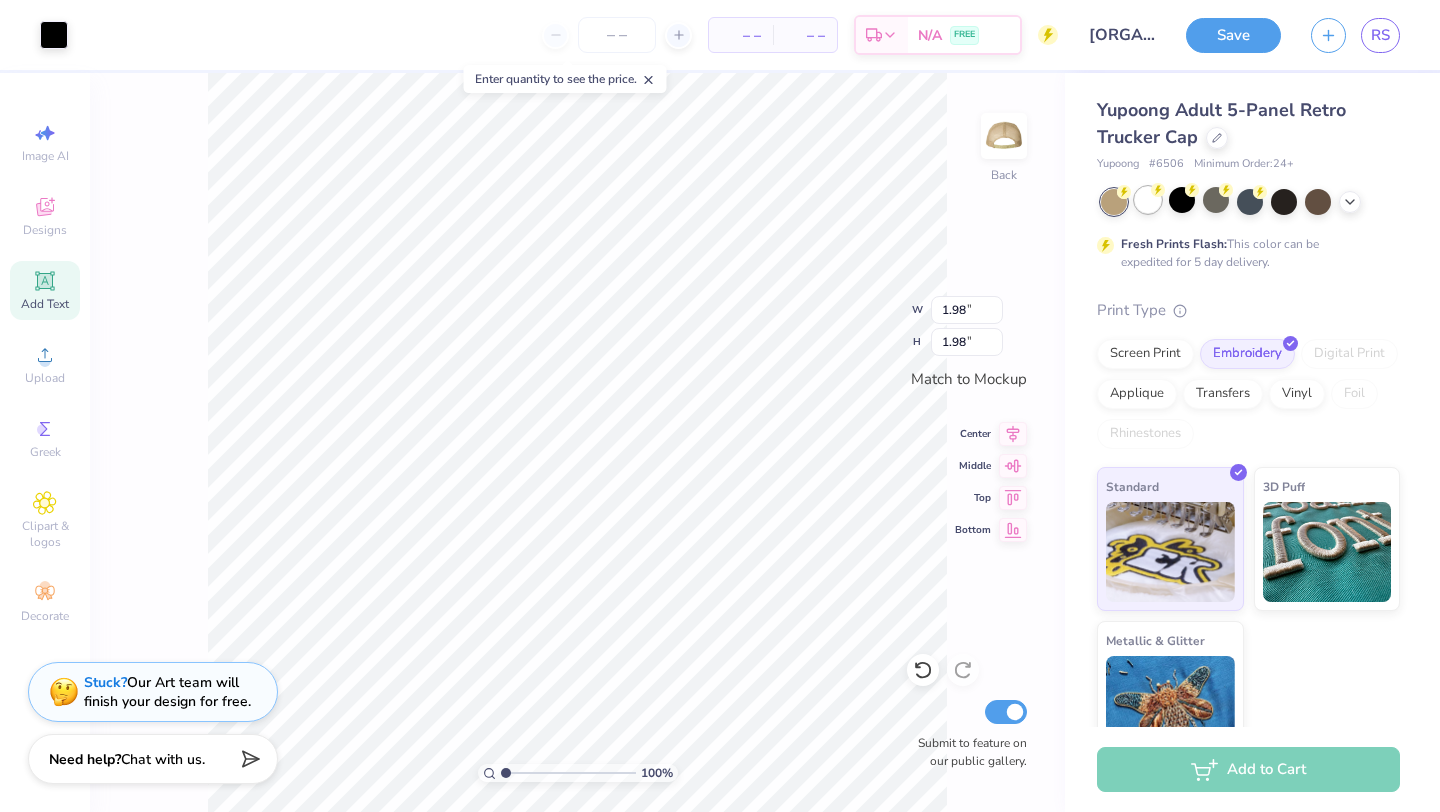 click at bounding box center (1148, 200) 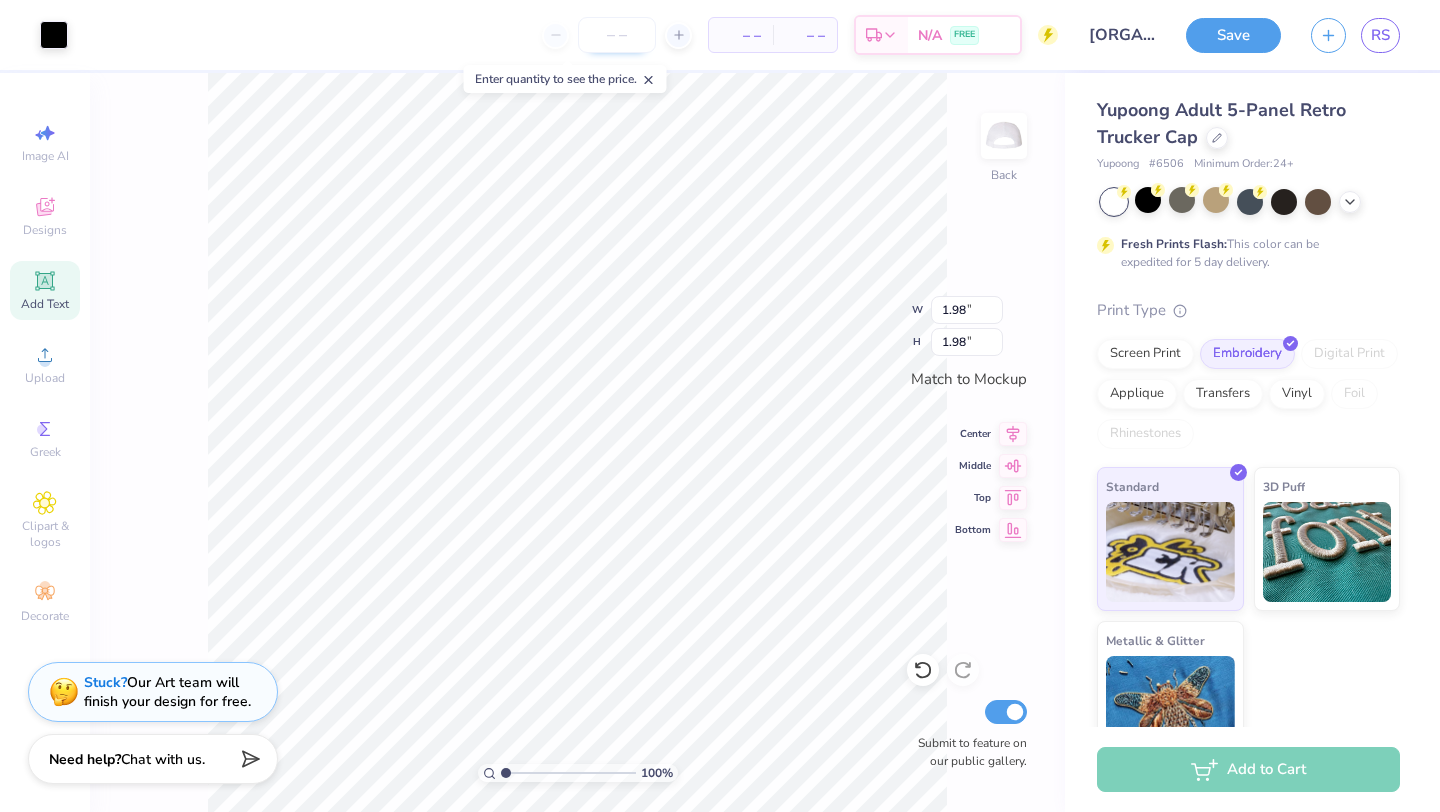 click at bounding box center [617, 35] 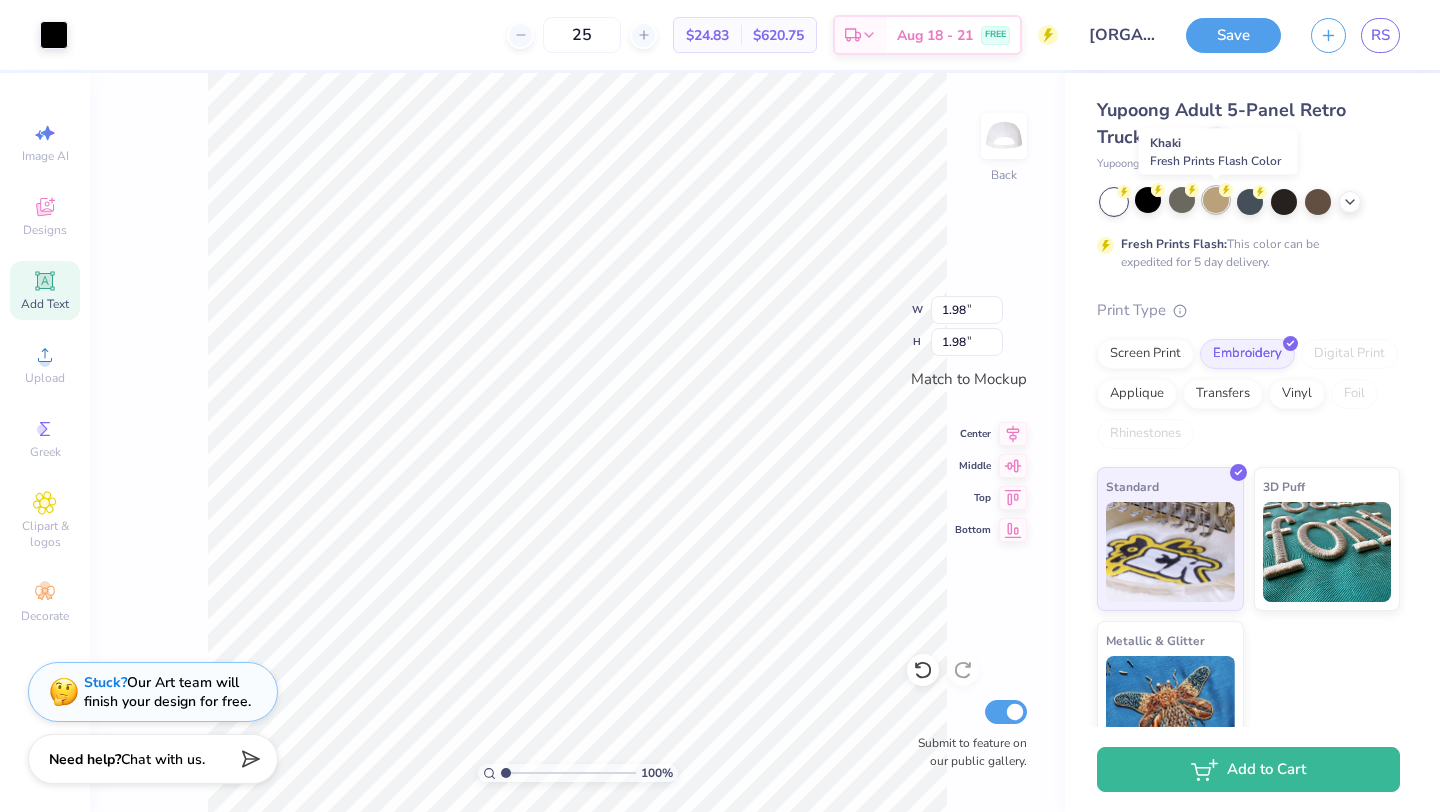 type on "25" 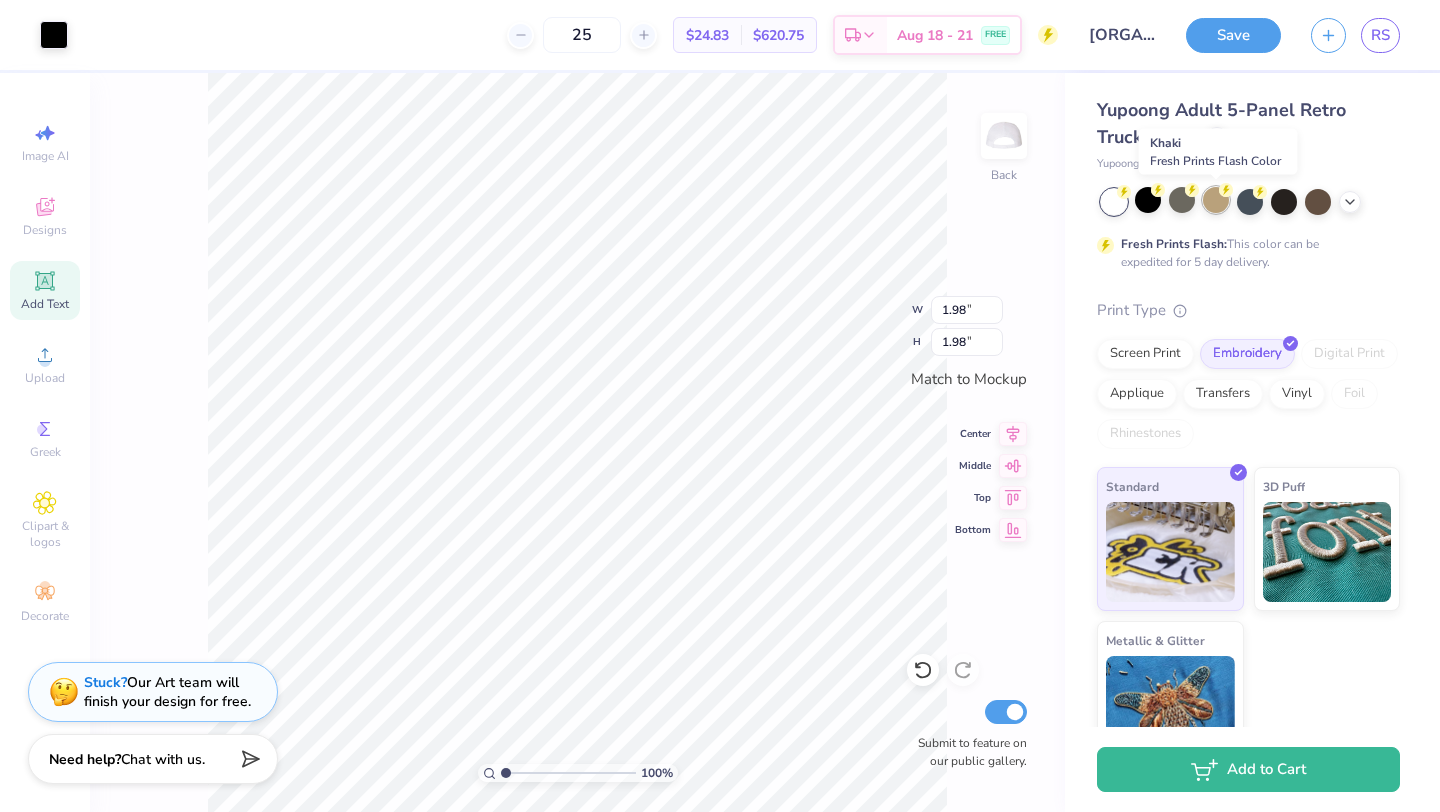 click at bounding box center [1216, 200] 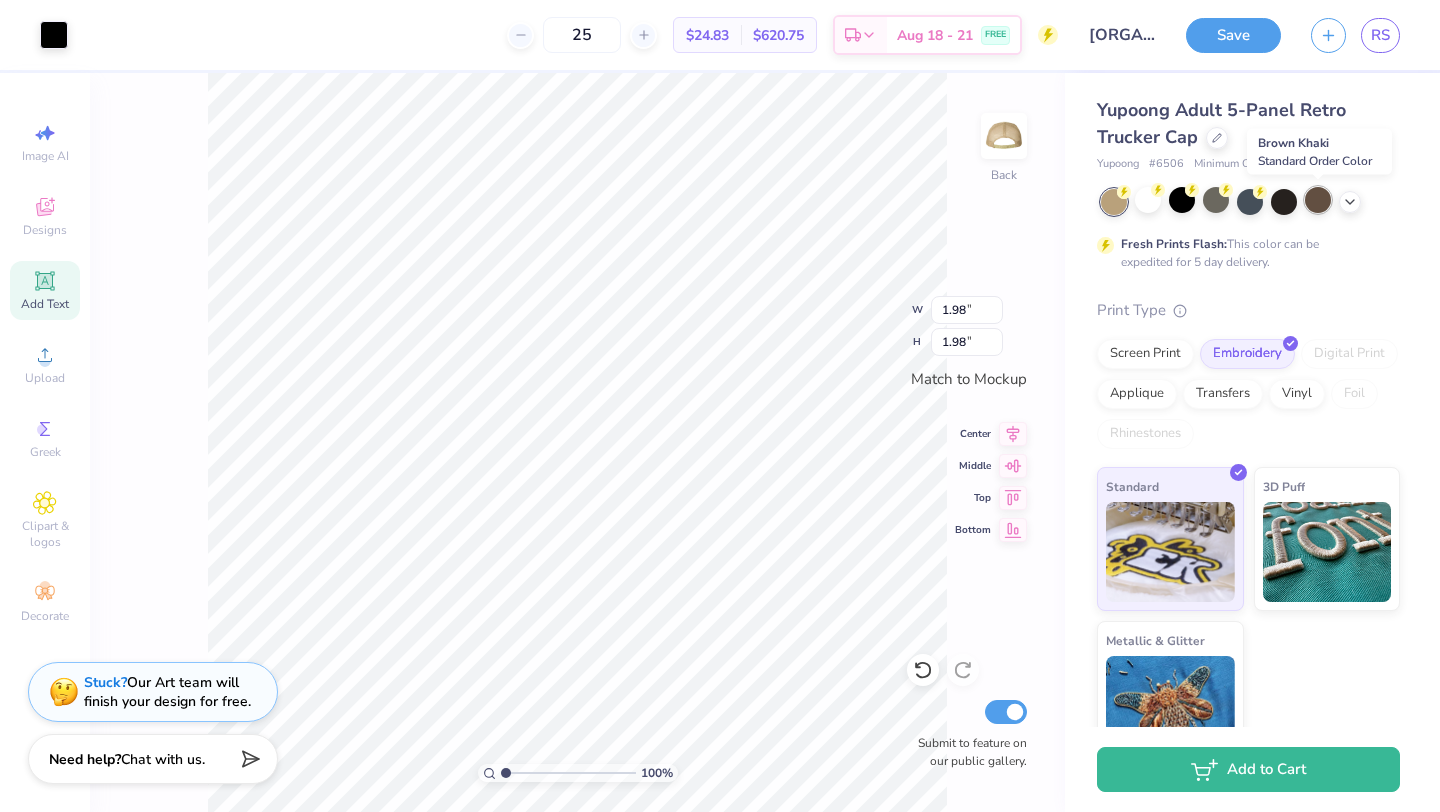 click at bounding box center [1318, 200] 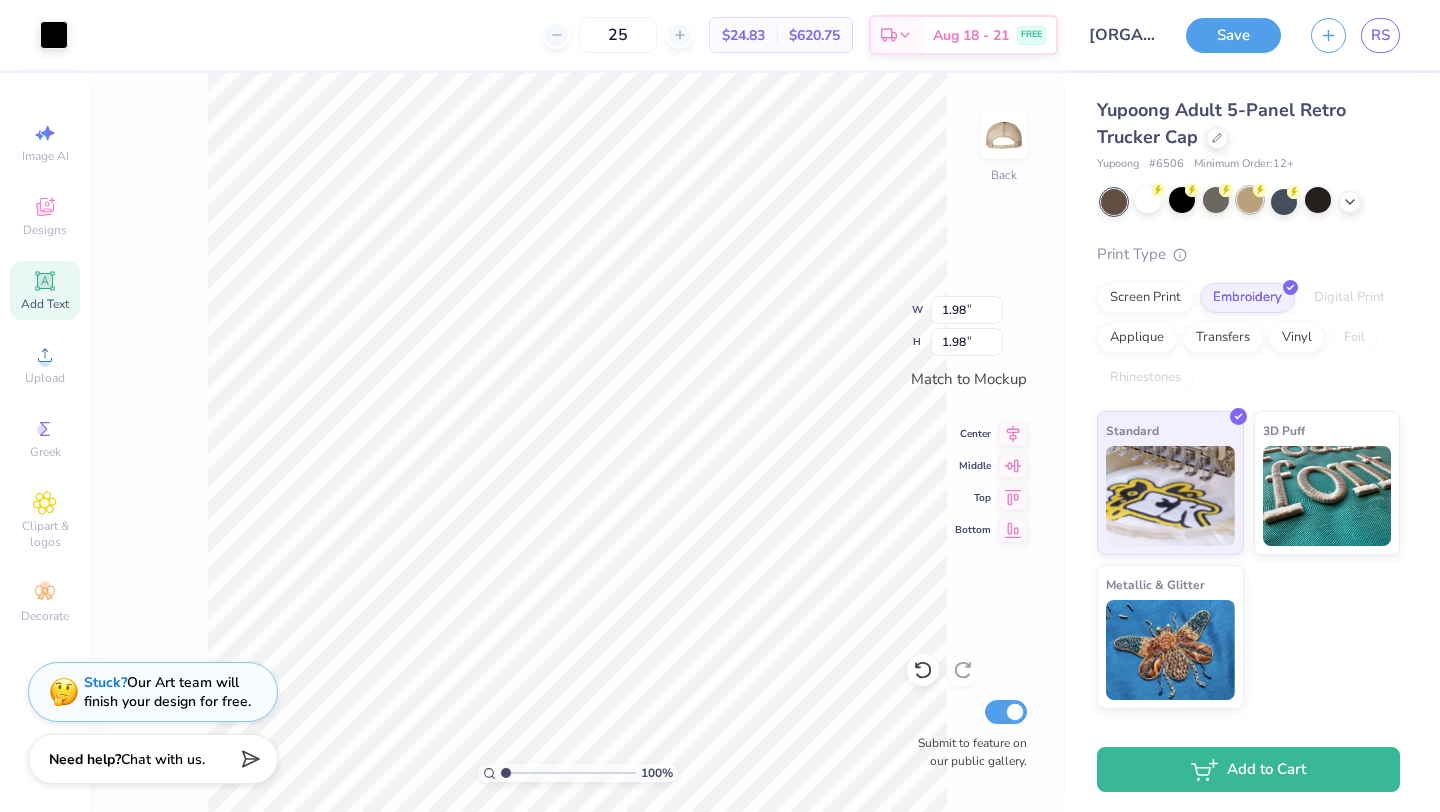 click at bounding box center [1250, 200] 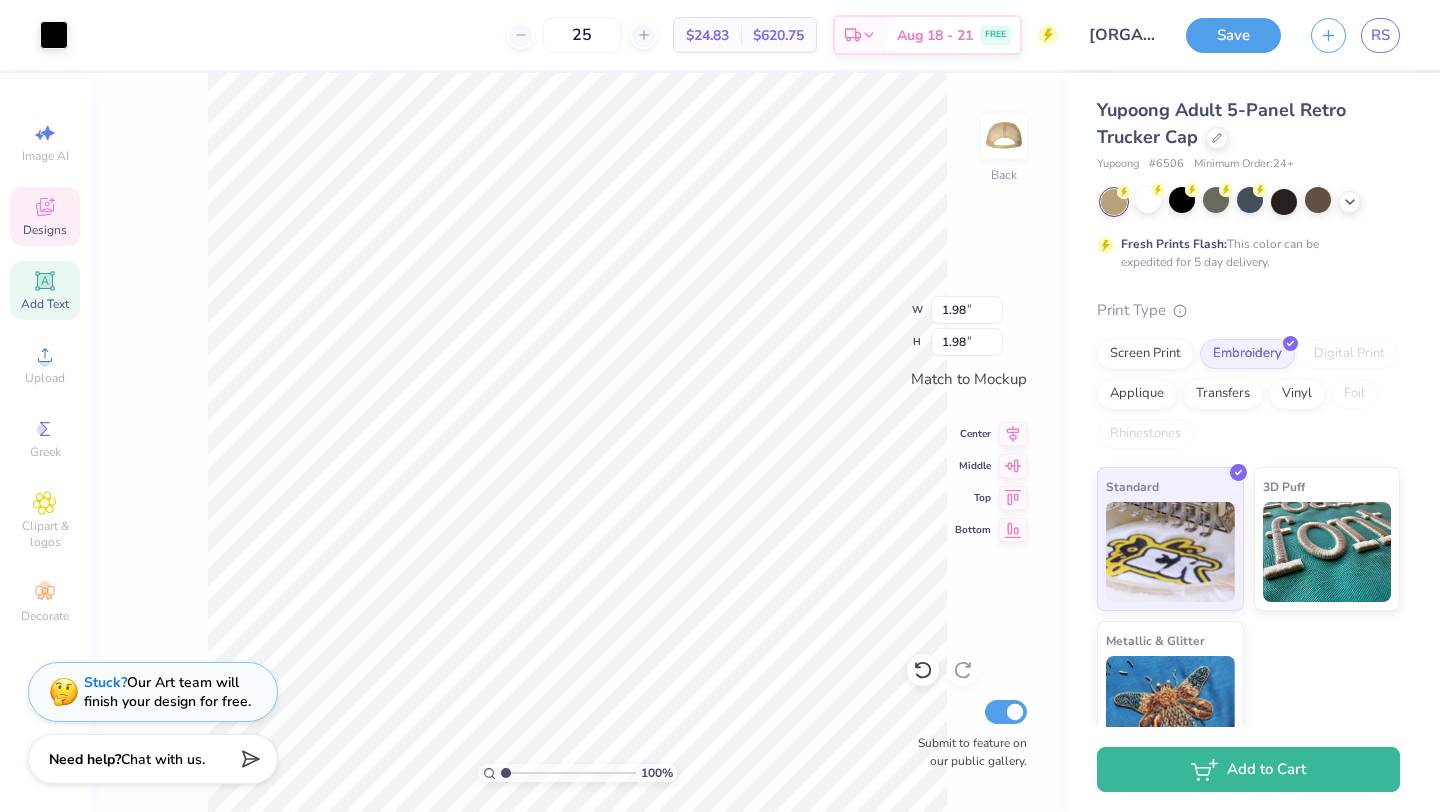 click 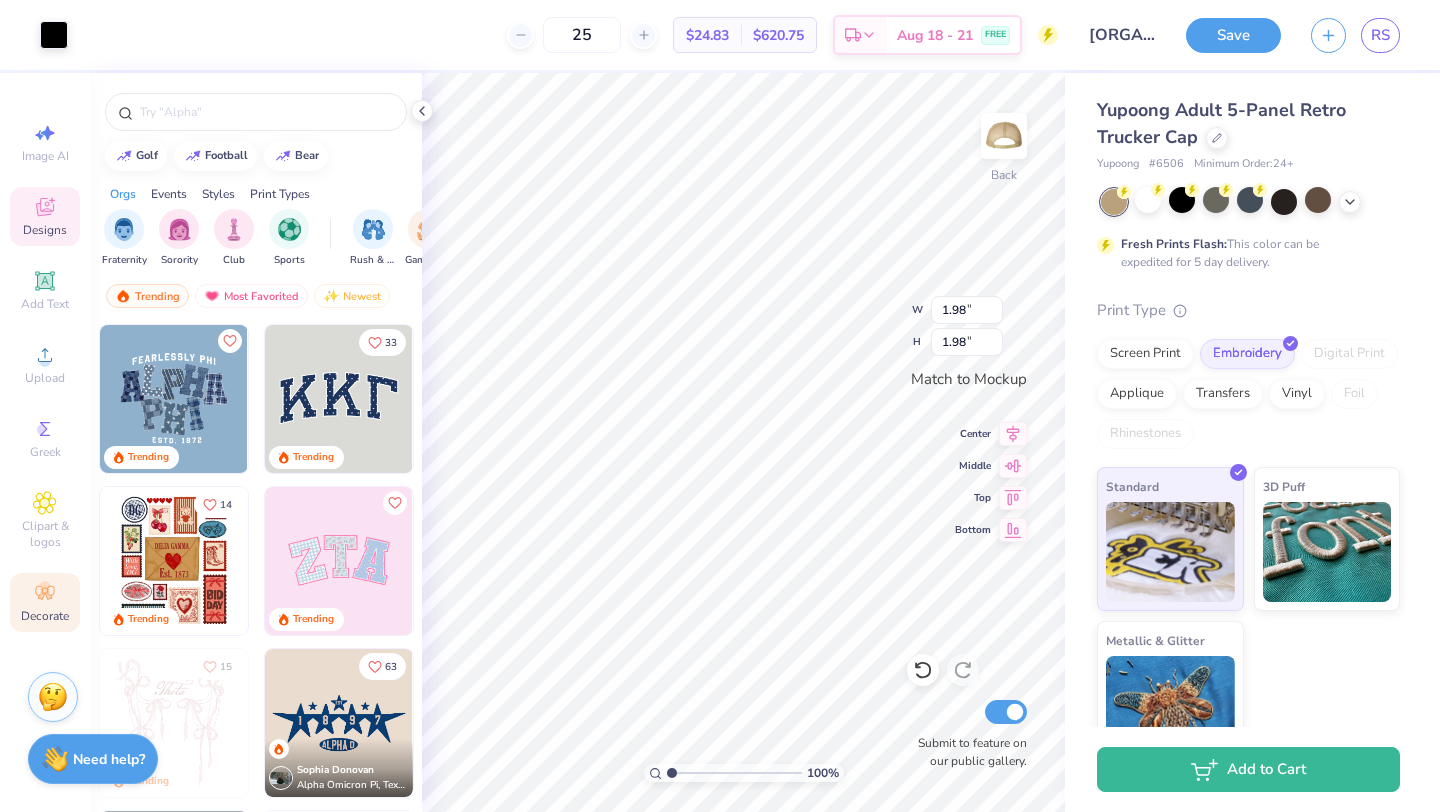 click 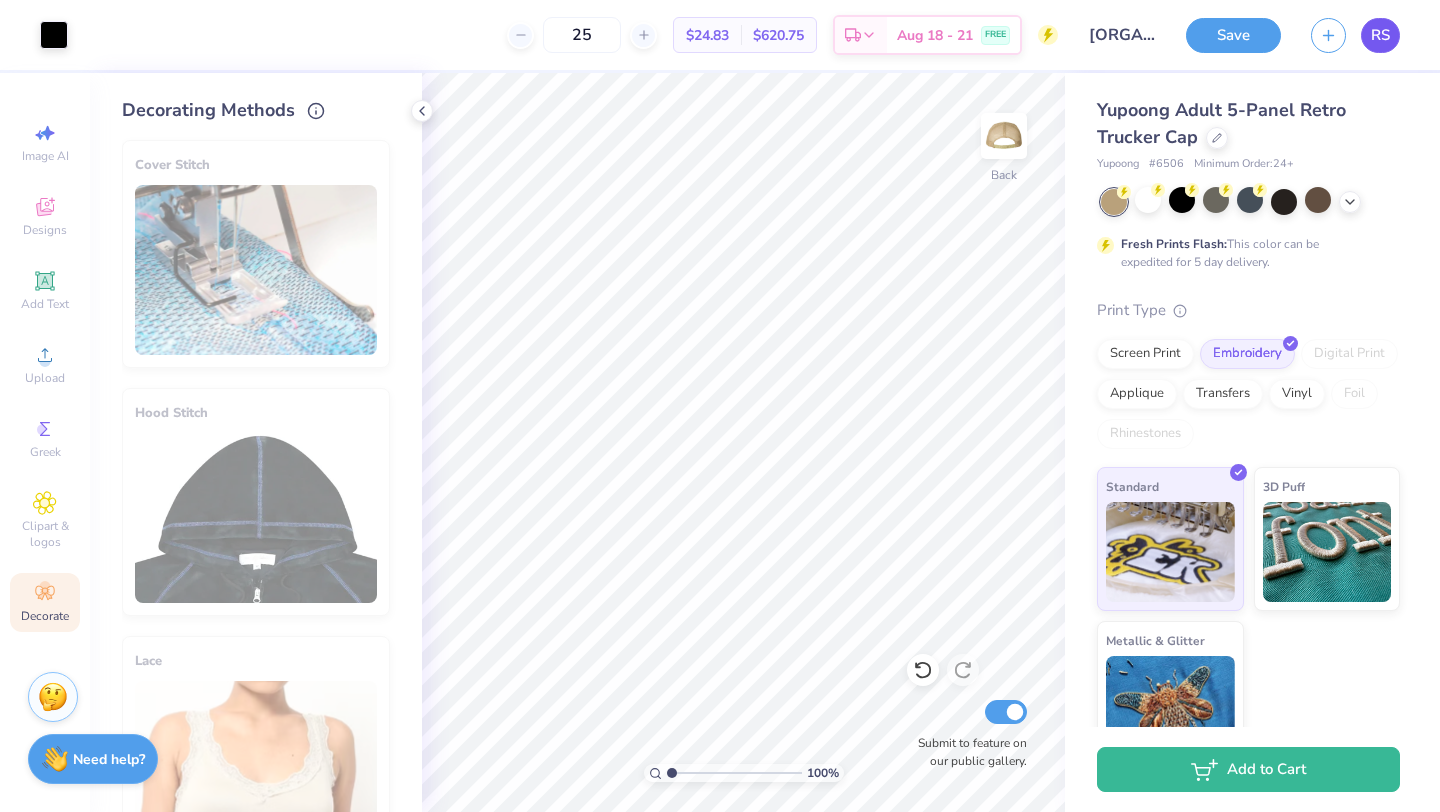 click on "RS" at bounding box center [1380, 35] 